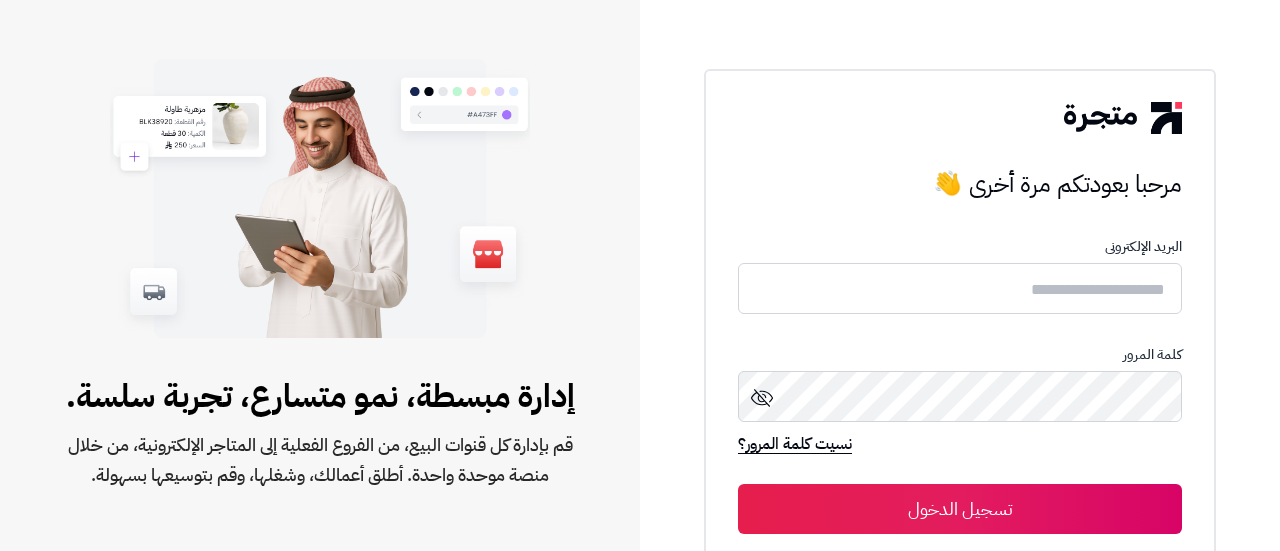 scroll, scrollTop: 0, scrollLeft: 0, axis: both 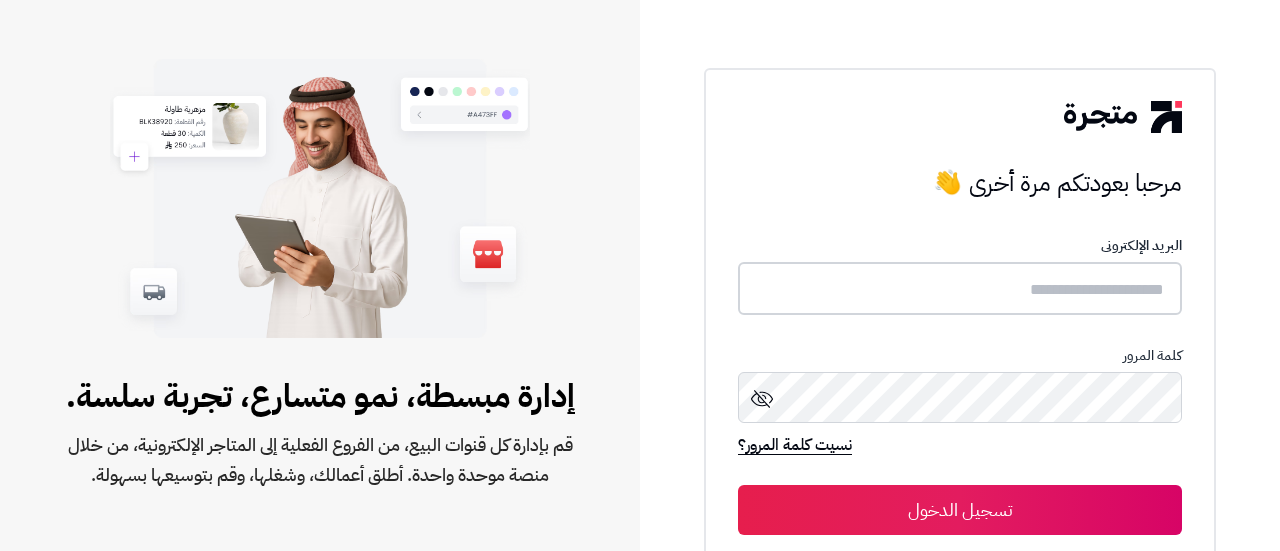 click at bounding box center [960, 288] 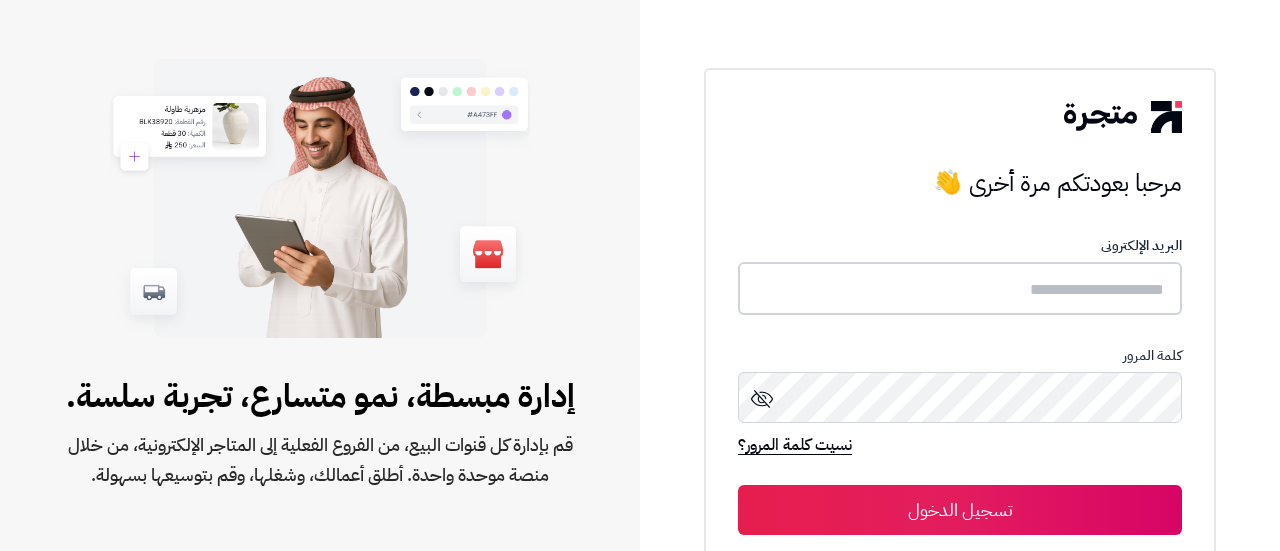 type on "**********" 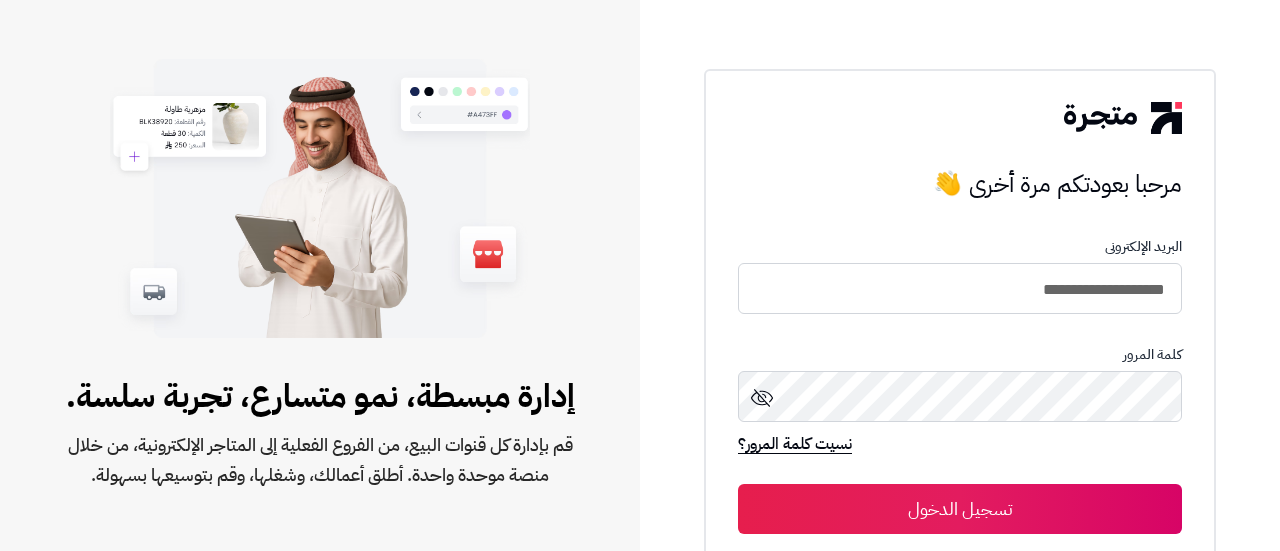 click on "تسجيل الدخول" at bounding box center [960, 509] 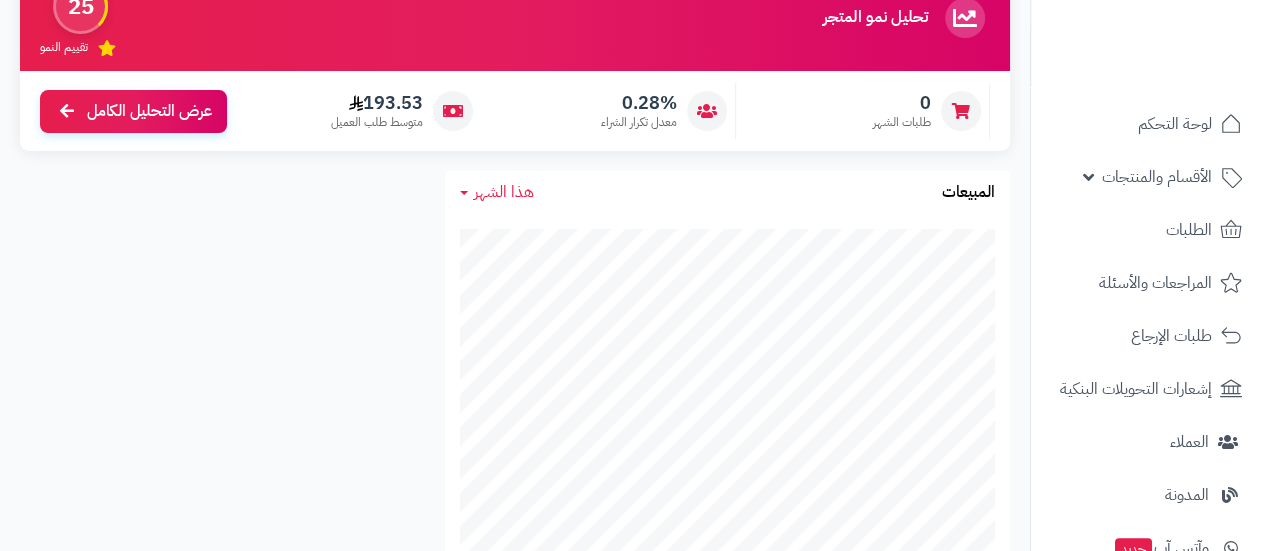 scroll, scrollTop: 0, scrollLeft: 0, axis: both 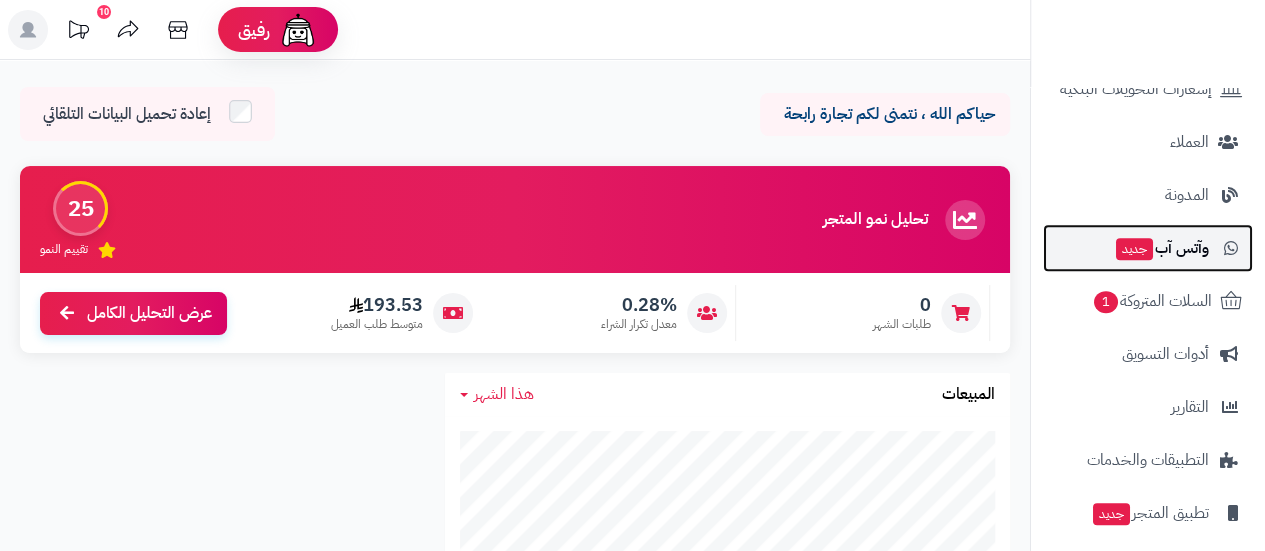 click on "وآتس آب  جديد" at bounding box center [1161, 248] 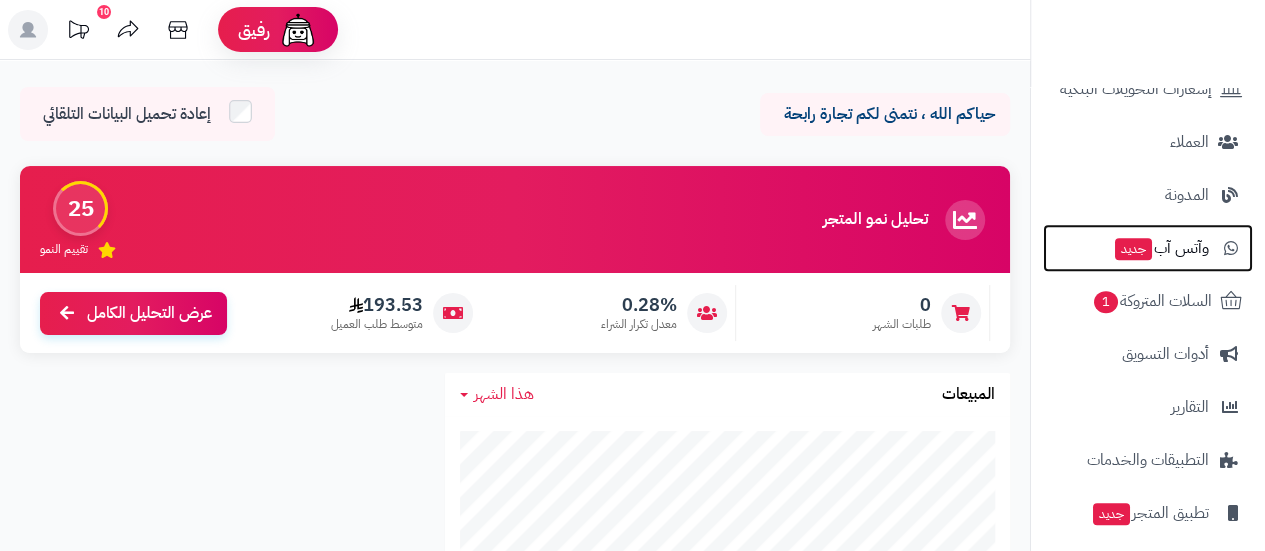 scroll, scrollTop: 323, scrollLeft: 0, axis: vertical 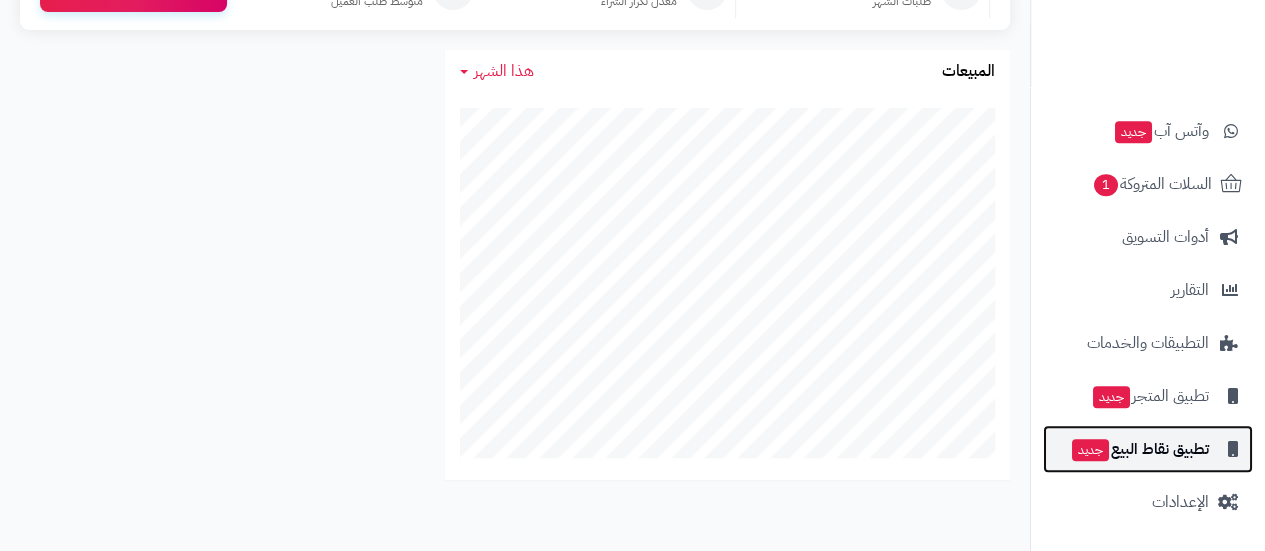 click on "تطبيق نقاط البيع    جديد" at bounding box center [1139, 449] 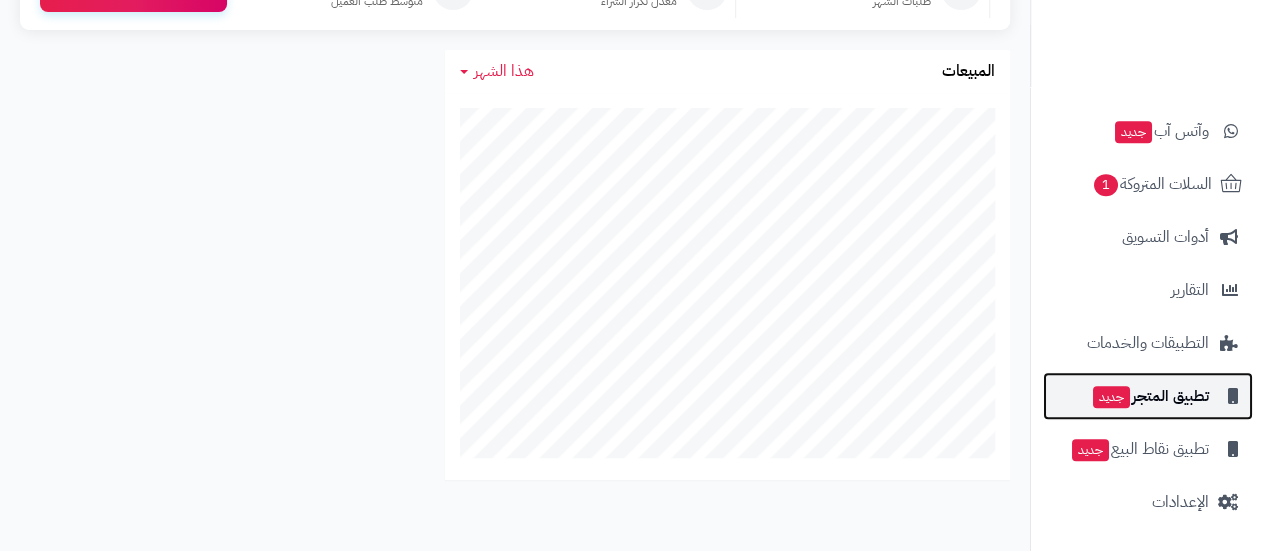 click on "تطبيق المتجر    جديد" at bounding box center [1150, 396] 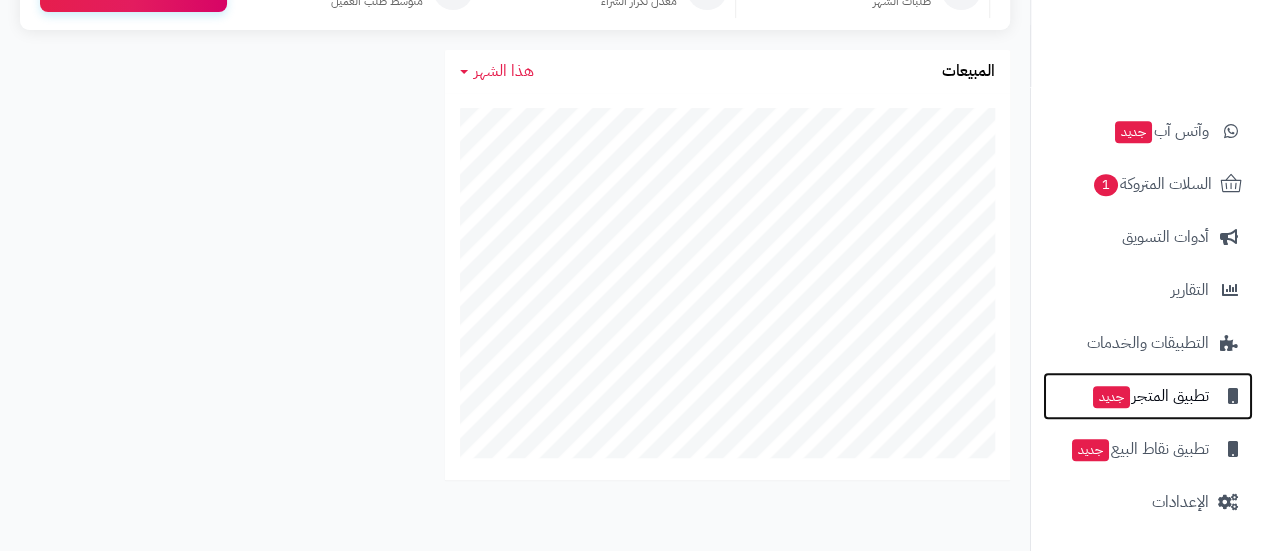 scroll, scrollTop: 0, scrollLeft: 0, axis: both 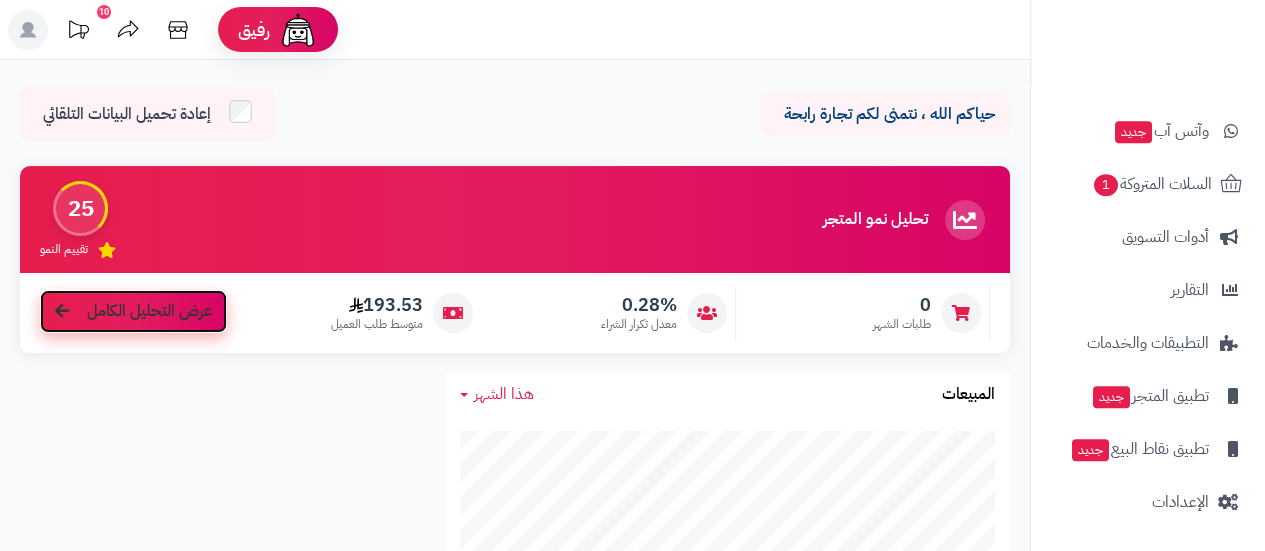 drag, startPoint x: 138, startPoint y: 325, endPoint x: 140, endPoint y: 311, distance: 14.142136 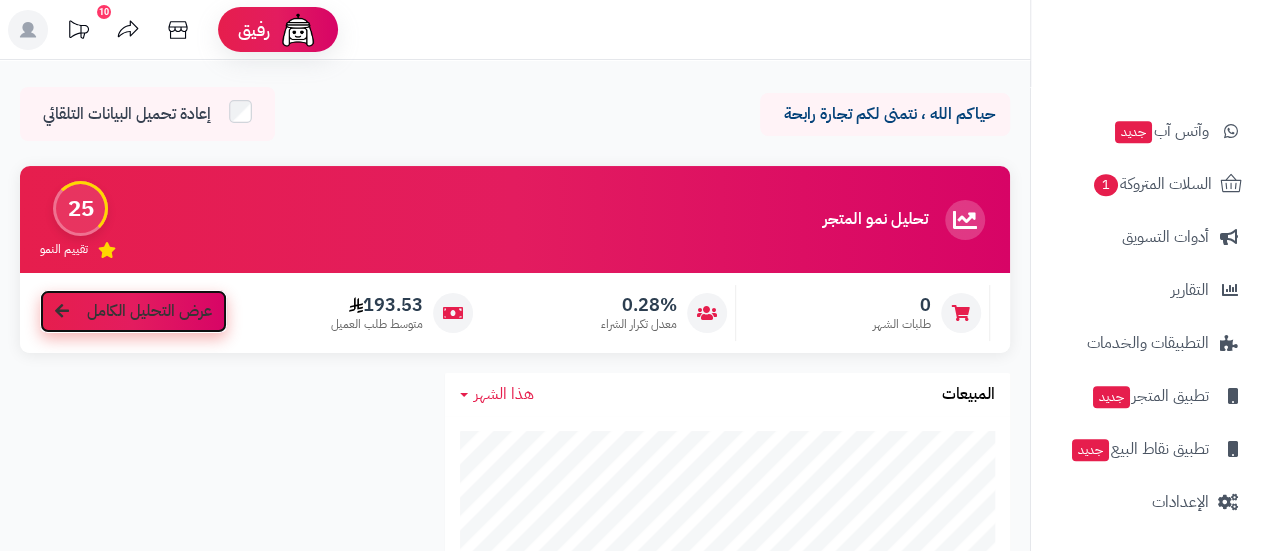 click on "عرض التحليل الكامل" at bounding box center [133, 311] 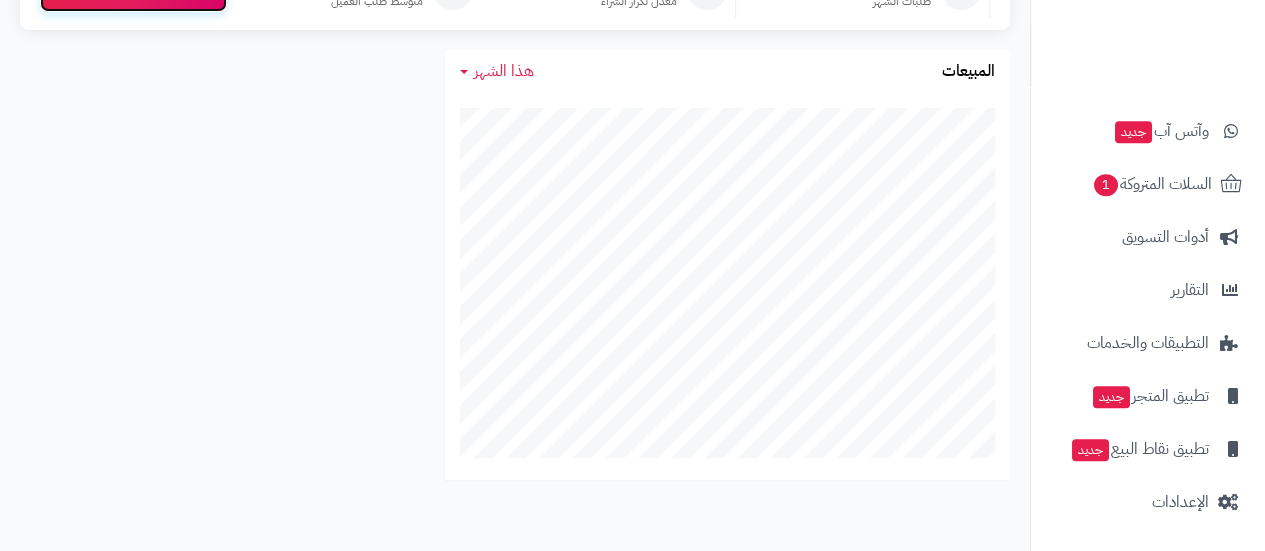 scroll, scrollTop: 0, scrollLeft: 0, axis: both 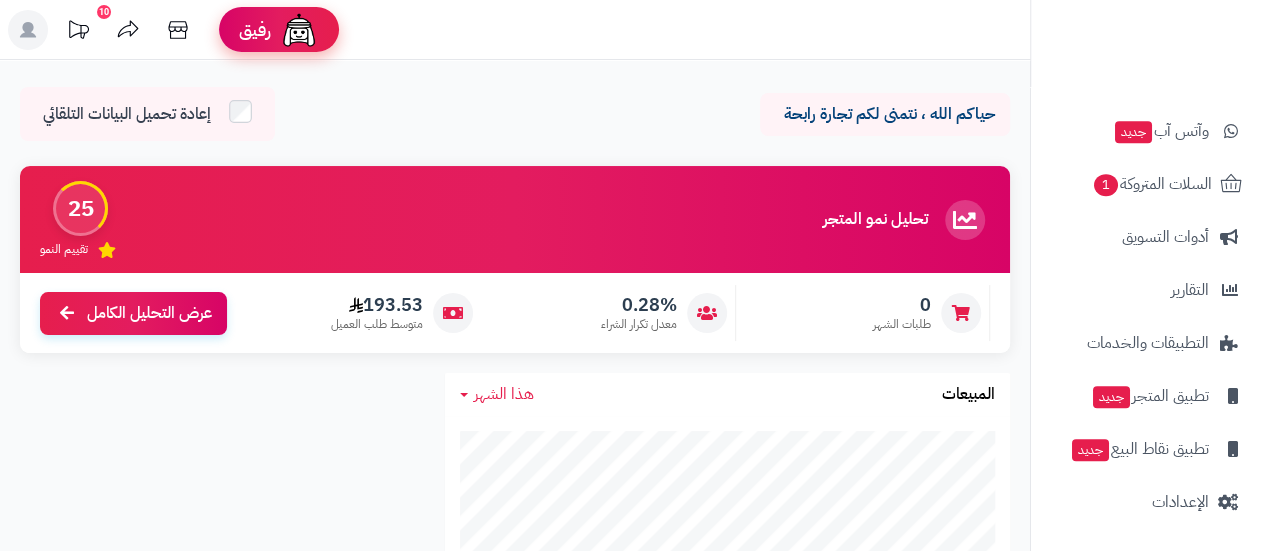 click on "رفيق" at bounding box center [279, 30] 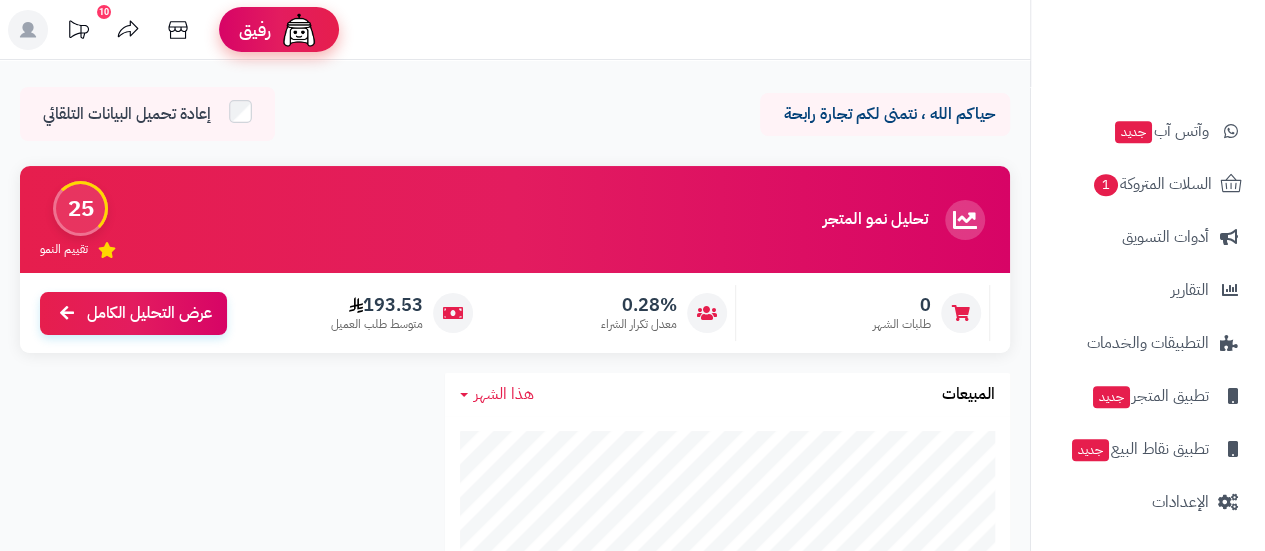 click on "رفيق" at bounding box center (279, 30) 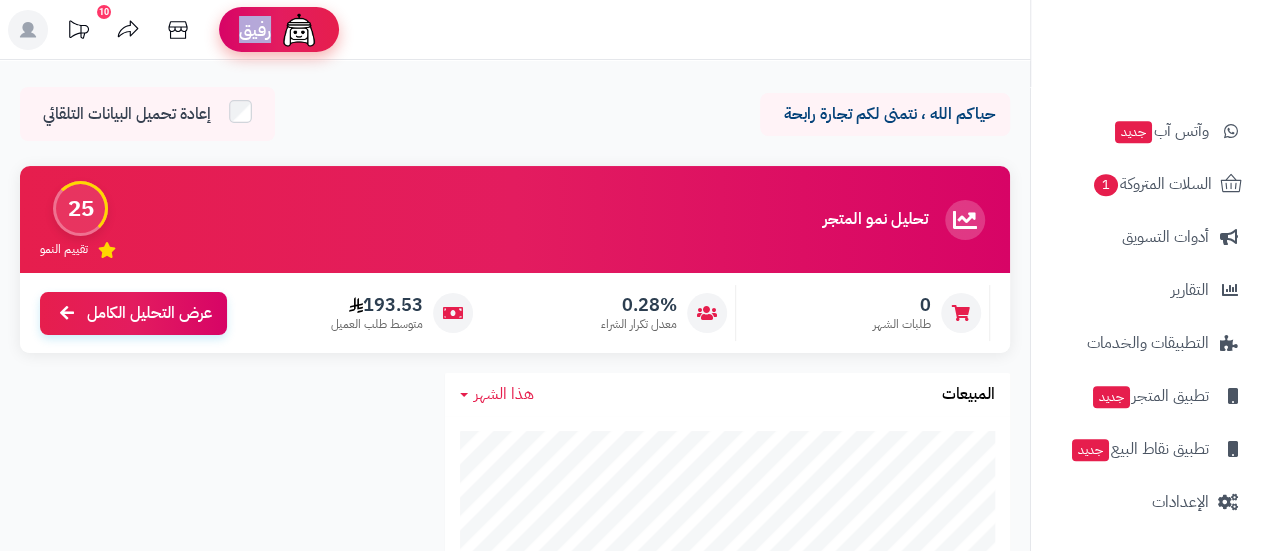 click on "رفيق" at bounding box center [279, 30] 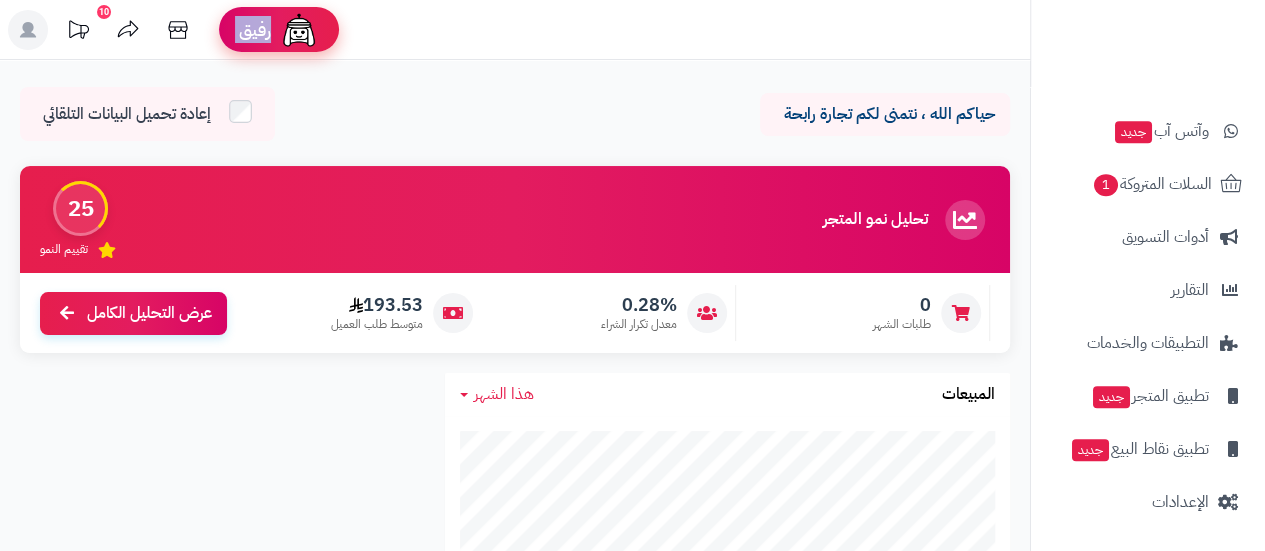 click on "رفيق" at bounding box center (279, 30) 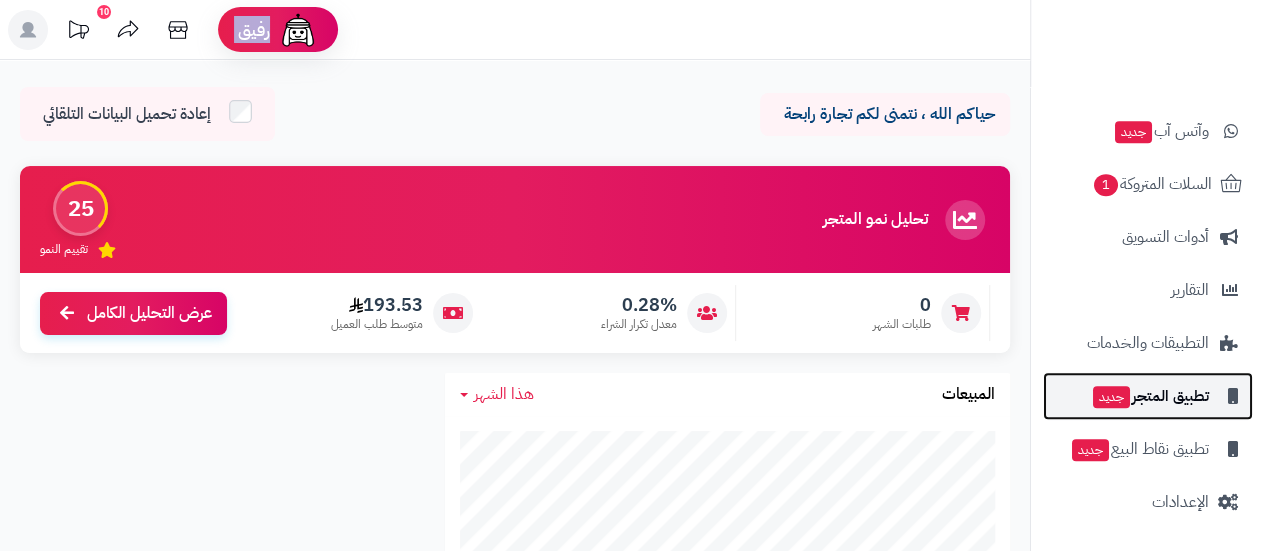 click on "تطبيق المتجر    جديد" at bounding box center (1150, 396) 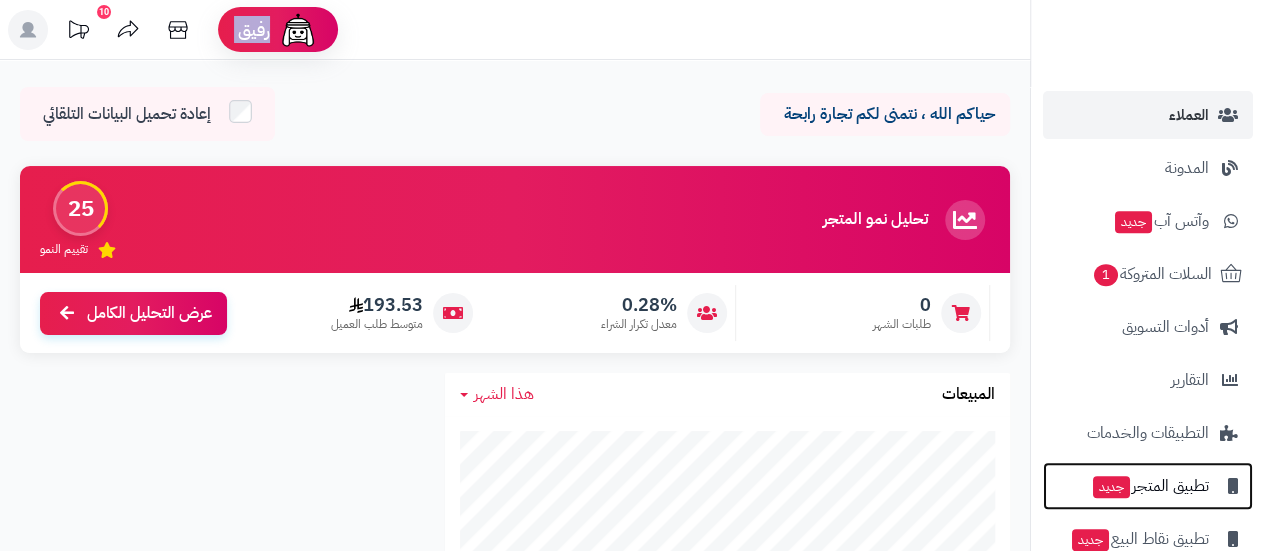 scroll, scrollTop: 132, scrollLeft: 0, axis: vertical 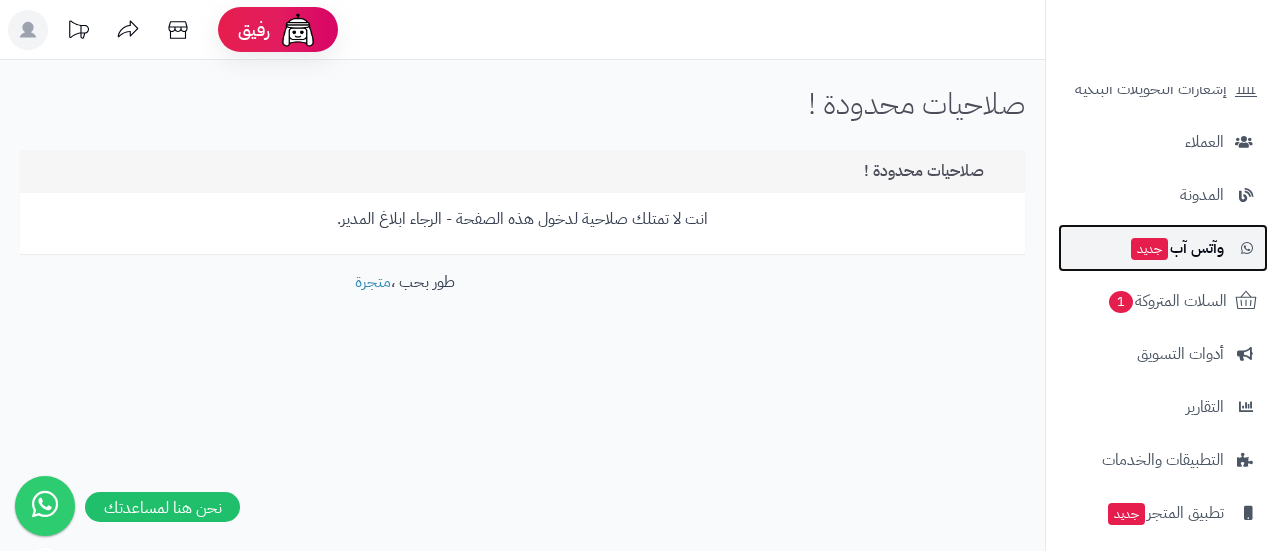 click on "وآتس آب  جديد" at bounding box center (1163, 248) 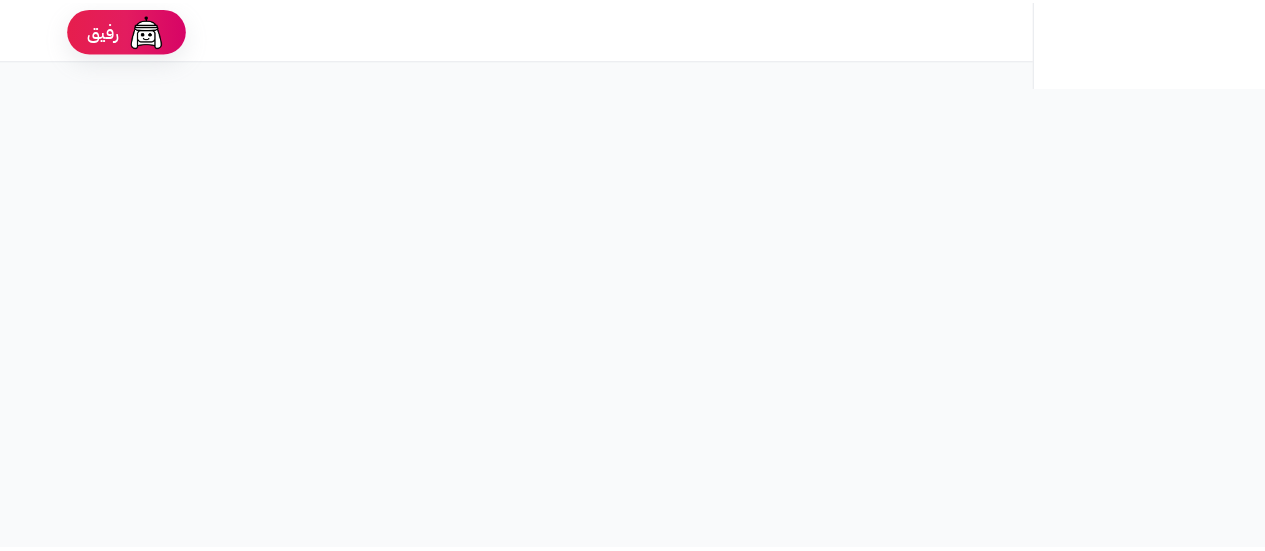 scroll, scrollTop: 0, scrollLeft: 0, axis: both 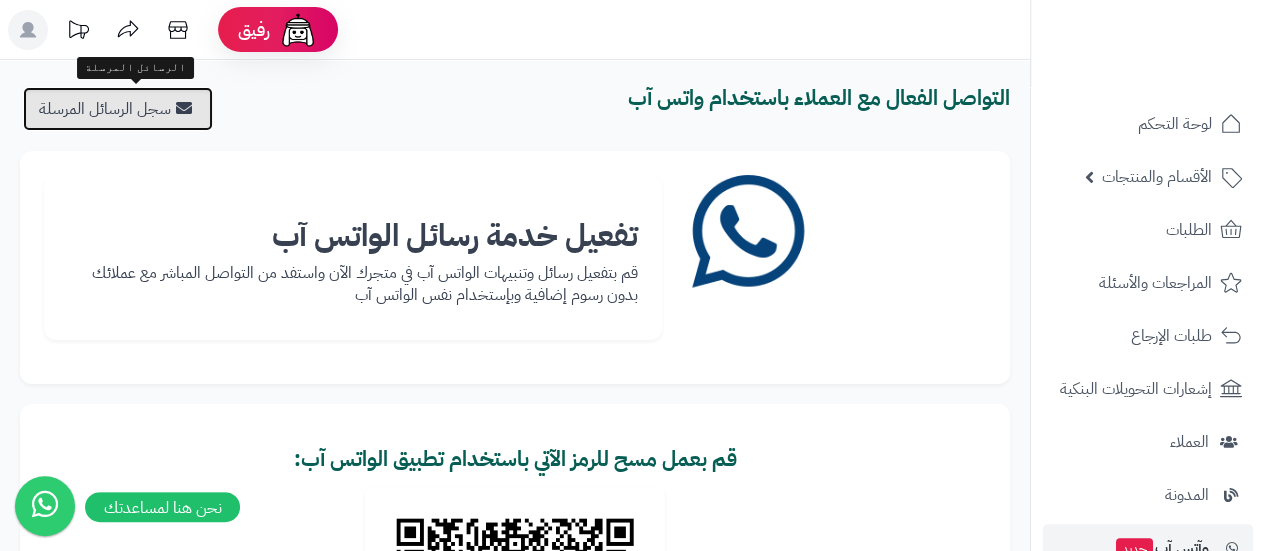 click on "سجل الرسائل المرسلة" at bounding box center (118, 109) 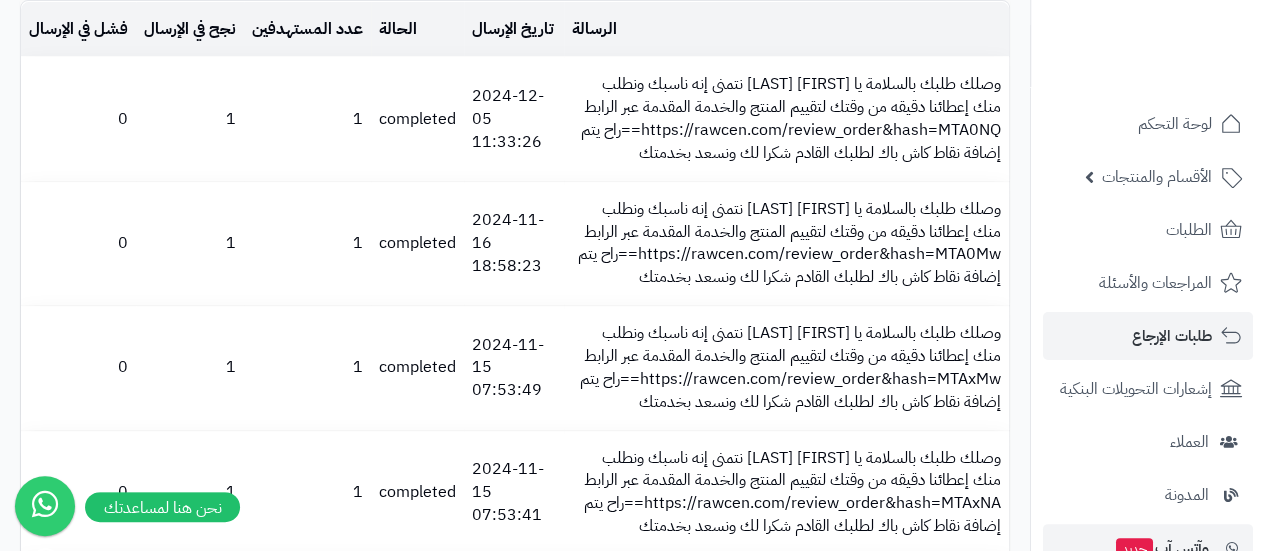 scroll, scrollTop: 0, scrollLeft: 0, axis: both 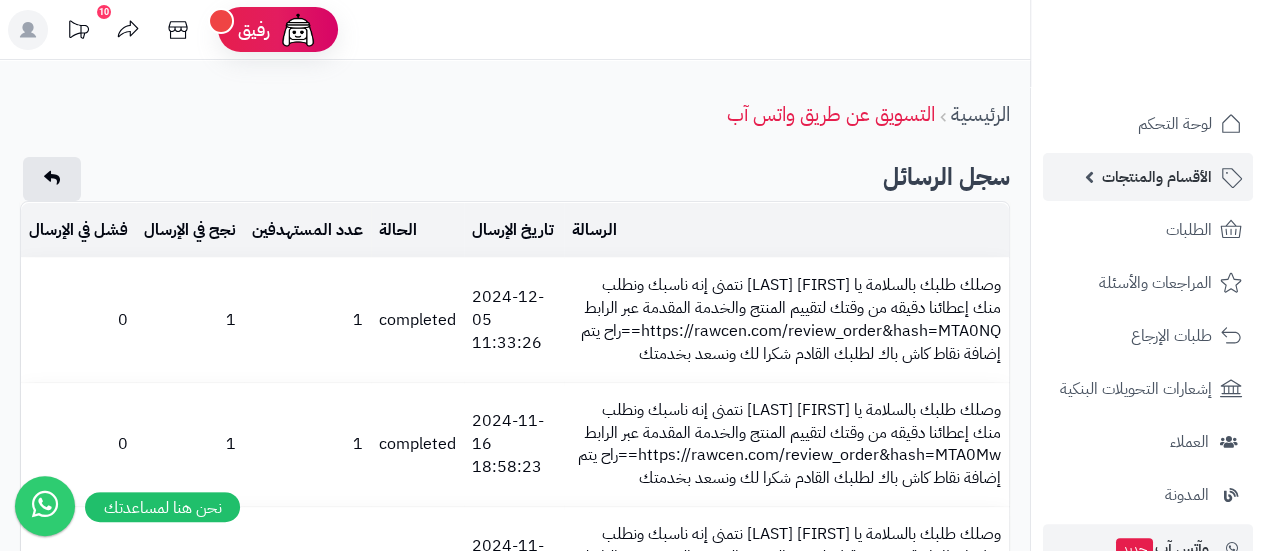 click on "الأقسام والمنتجات" at bounding box center (1148, 177) 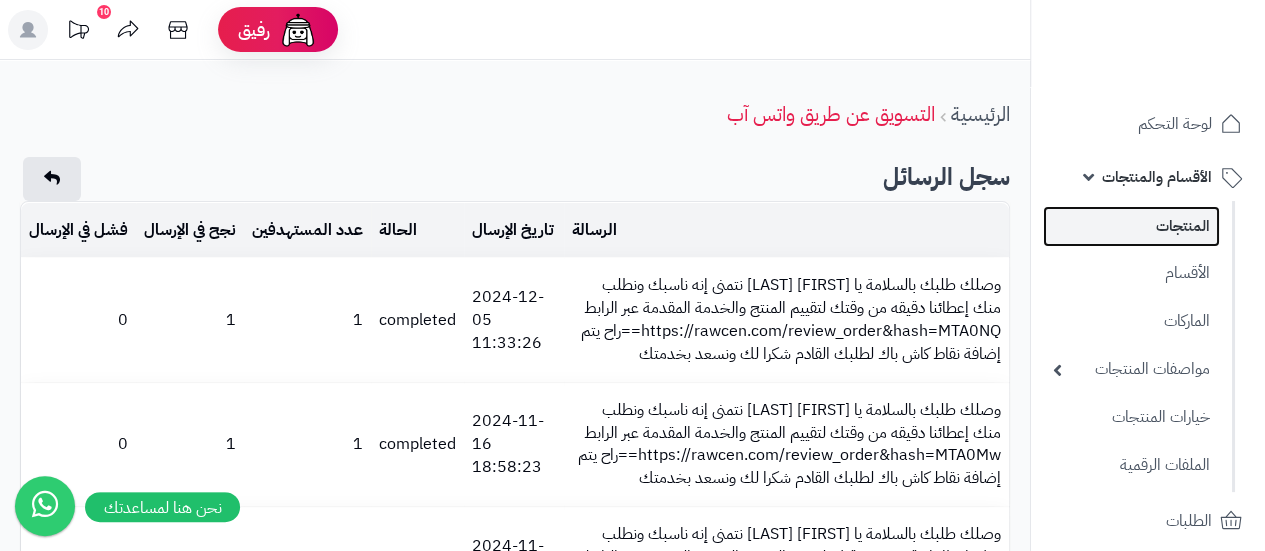 click on "المنتجات" at bounding box center (1131, 226) 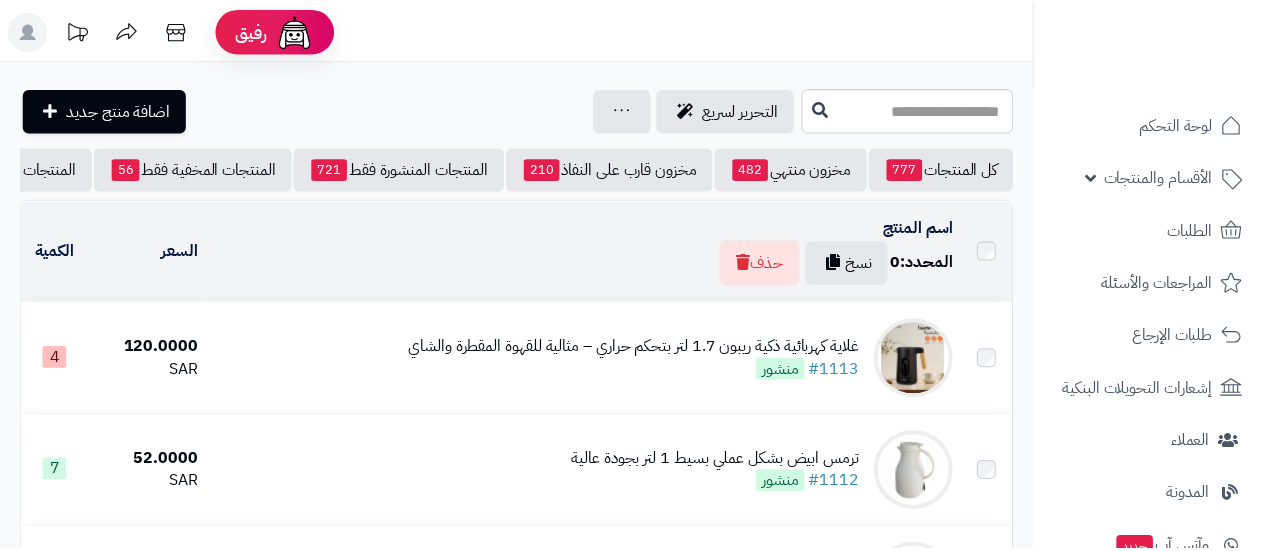 scroll, scrollTop: 0, scrollLeft: 0, axis: both 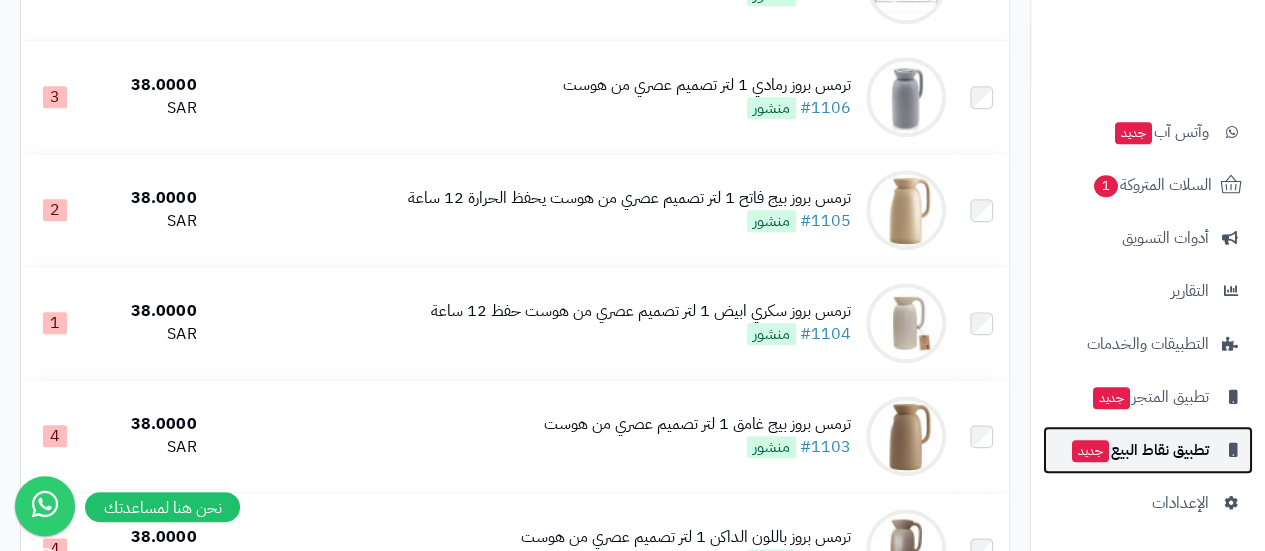 click on "تطبيق نقاط البيع    جديد" at bounding box center [1139, 450] 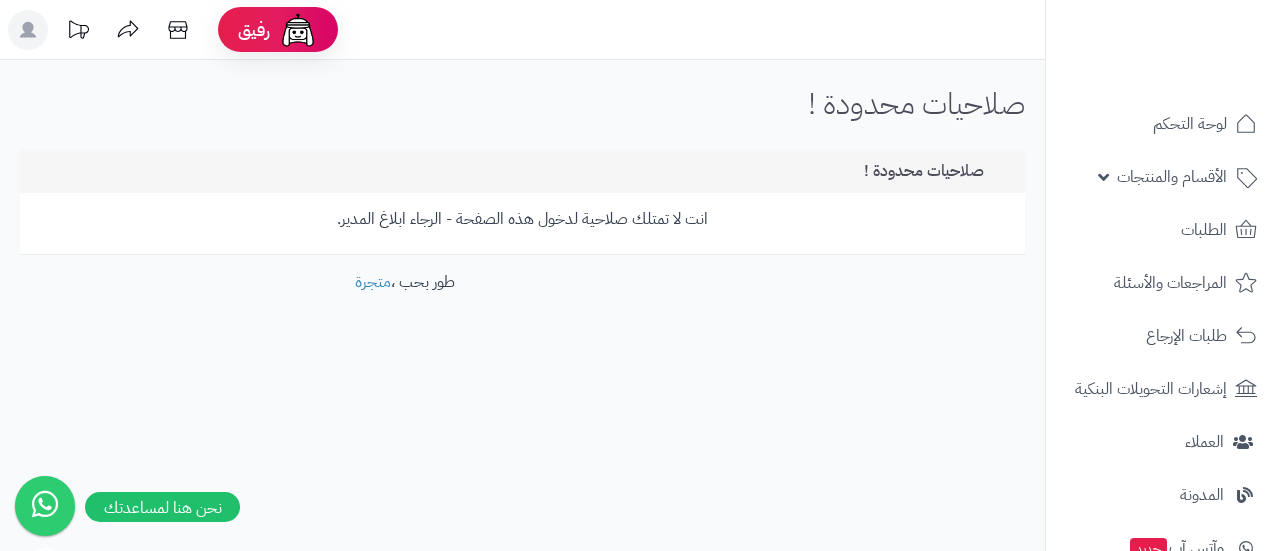 scroll, scrollTop: 0, scrollLeft: 0, axis: both 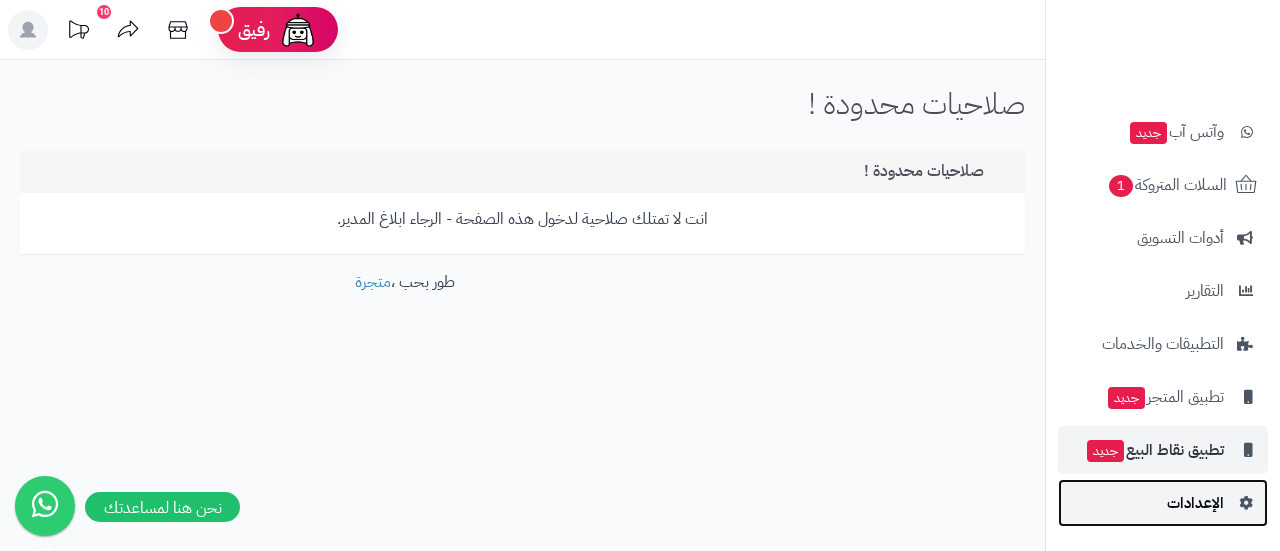 click on "الإعدادات" at bounding box center (1195, 503) 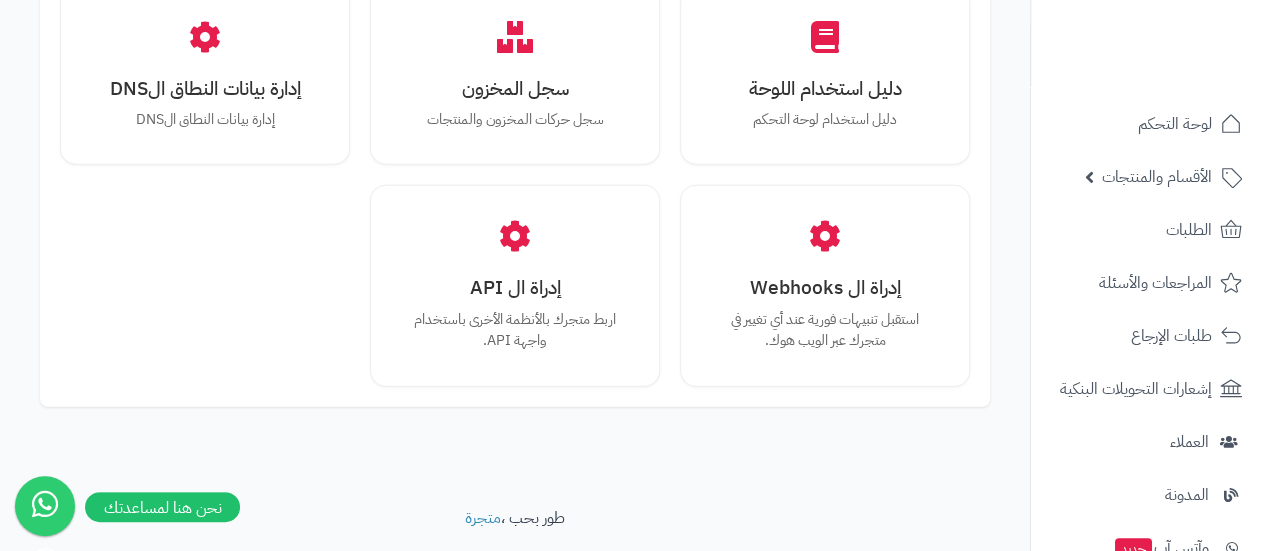 scroll, scrollTop: 2591, scrollLeft: 0, axis: vertical 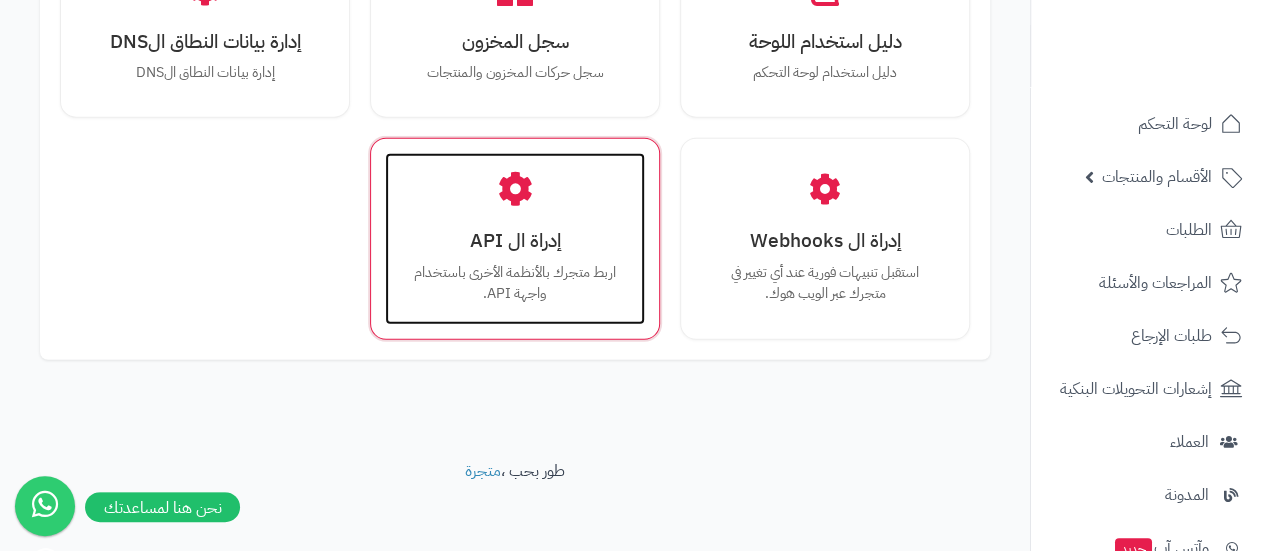click on "إدراة ال API" at bounding box center (515, 240) 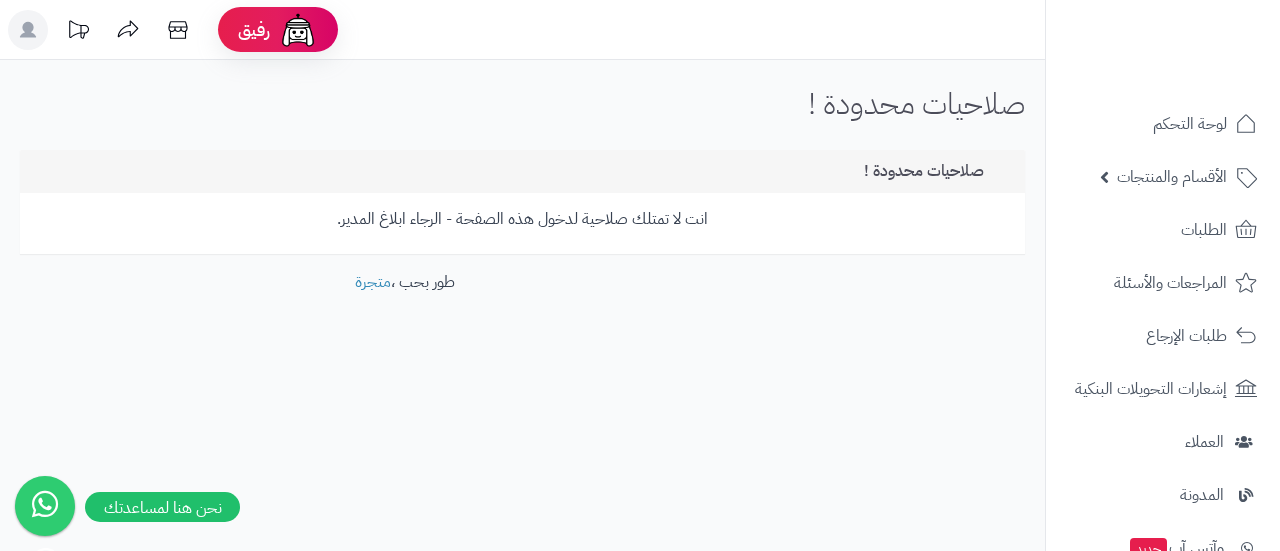 scroll, scrollTop: 0, scrollLeft: 0, axis: both 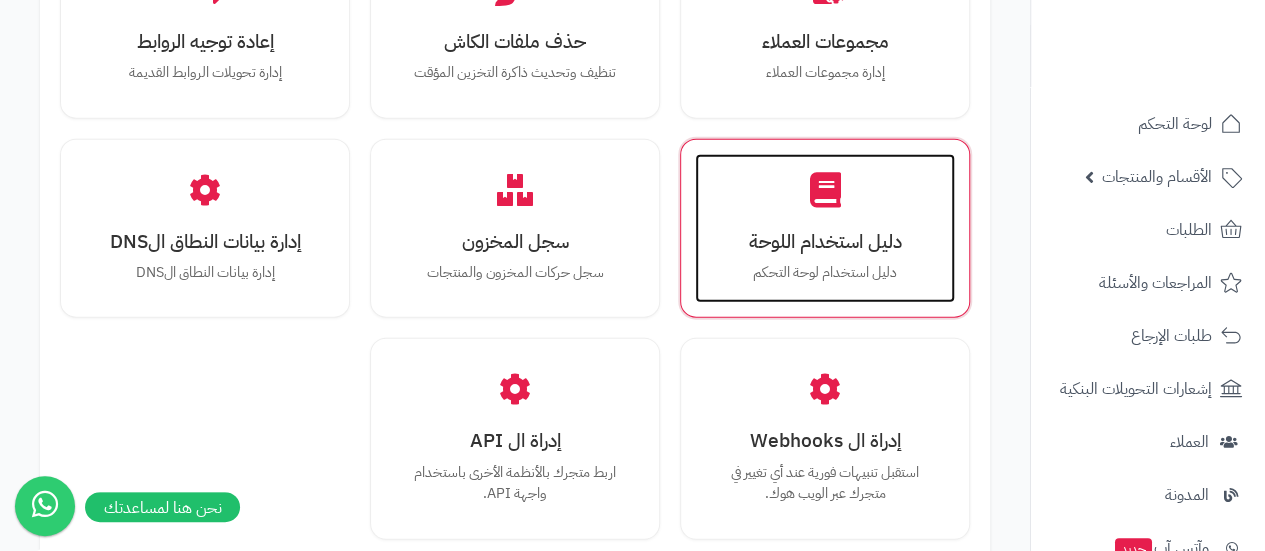 click on "دليل استخدام اللوحة" at bounding box center [825, 241] 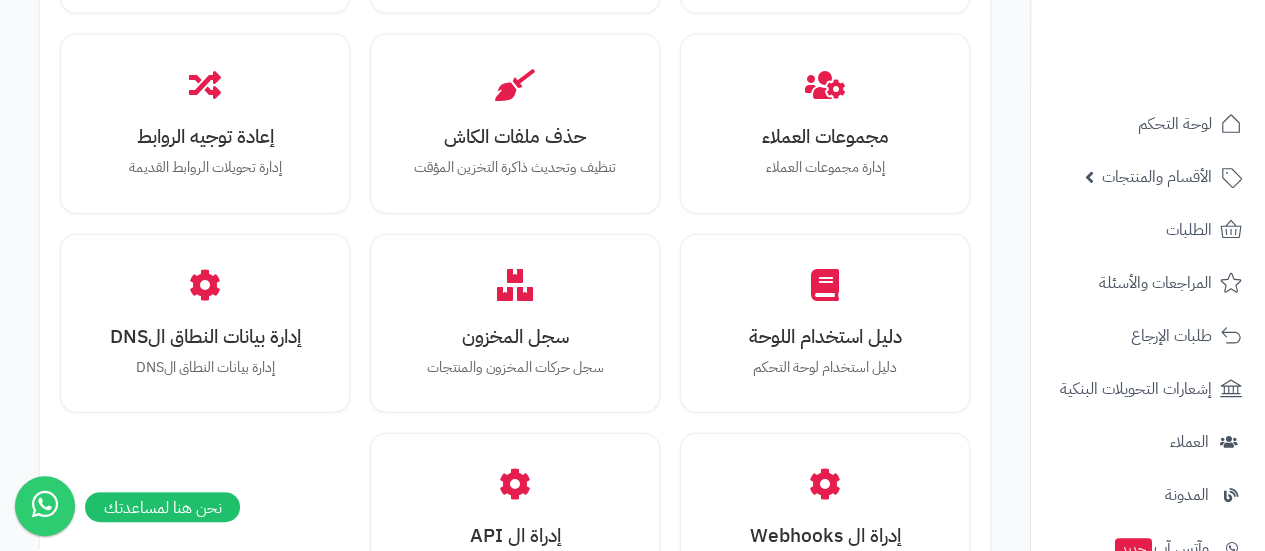 scroll, scrollTop: 2291, scrollLeft: 0, axis: vertical 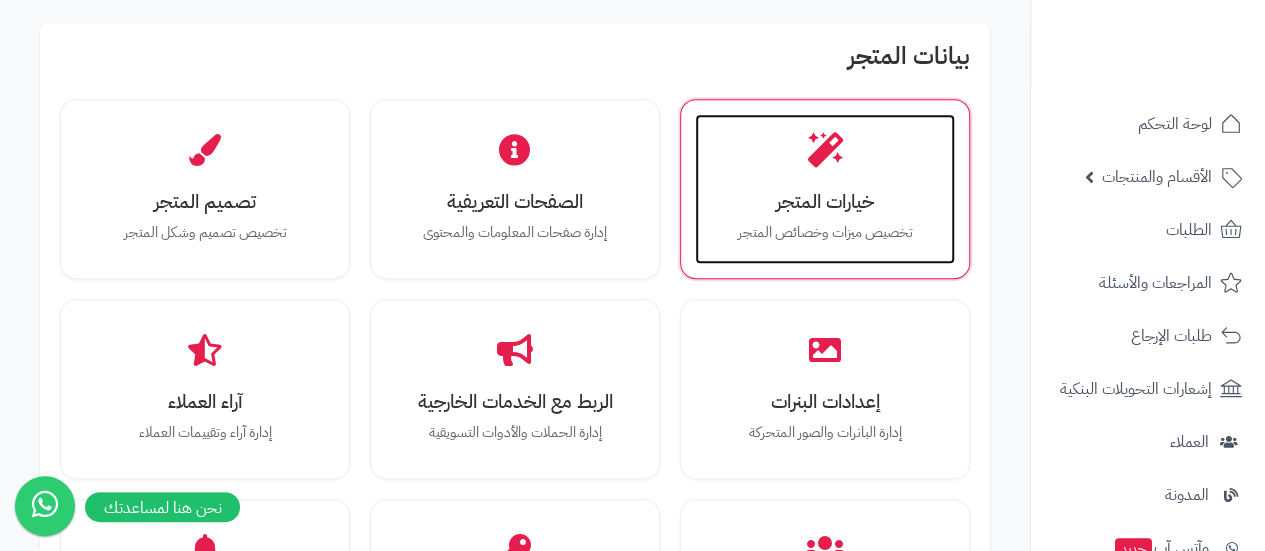 click on "خيارات المتجر تخصيص ميزات وخصائص المتجر" at bounding box center [825, 189] 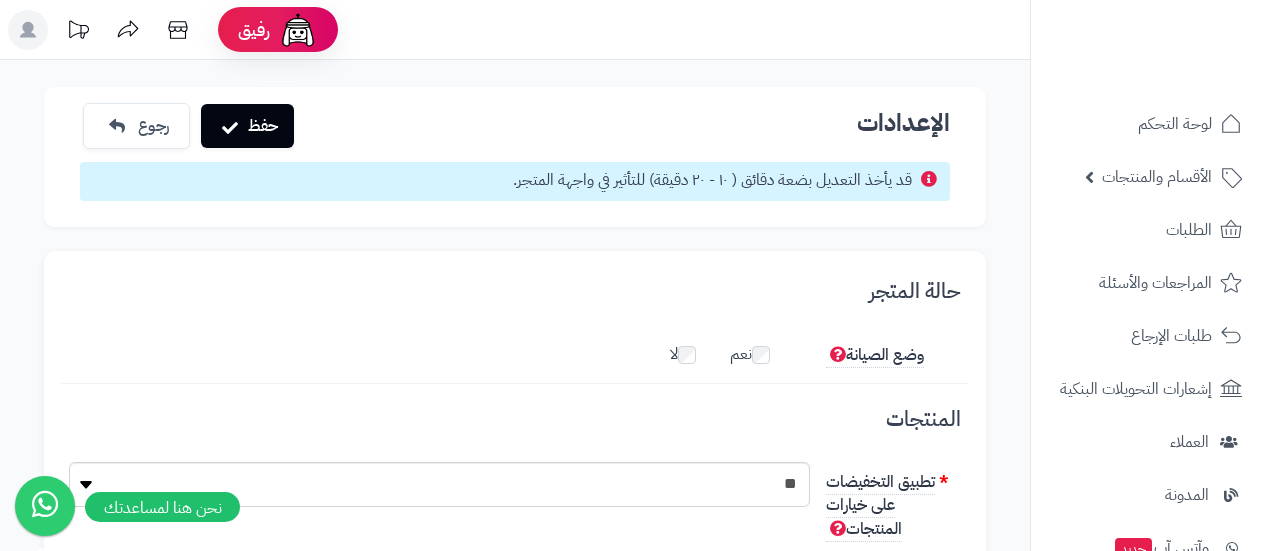 scroll, scrollTop: 460, scrollLeft: 0, axis: vertical 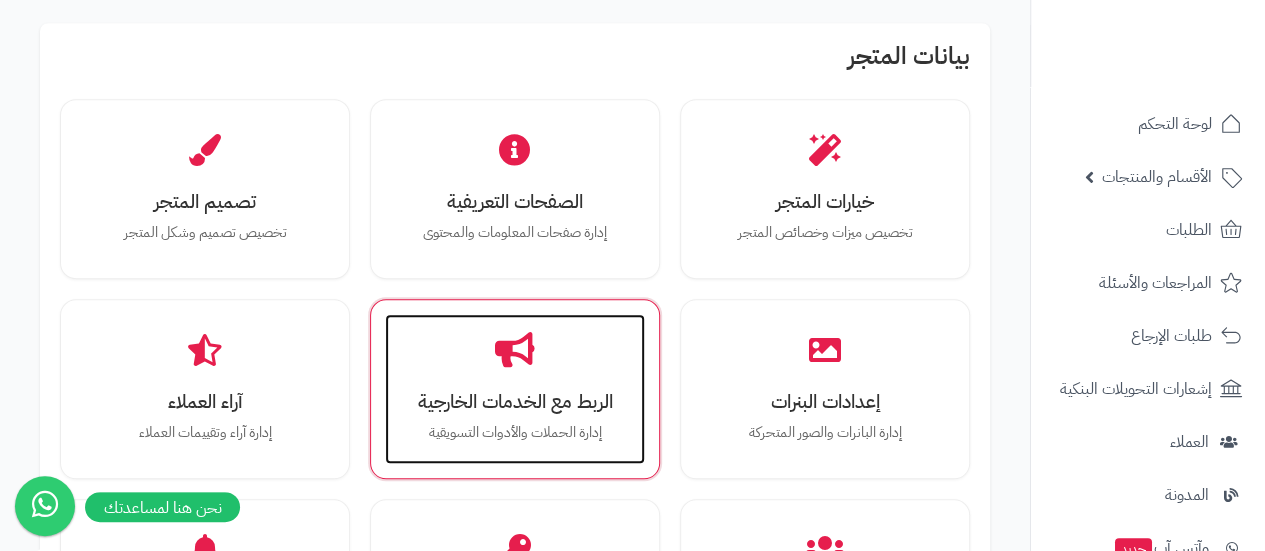 click on "الربط مع الخدمات الخارجية إدارة الحملات والأدوات التسويقية" at bounding box center [515, 389] 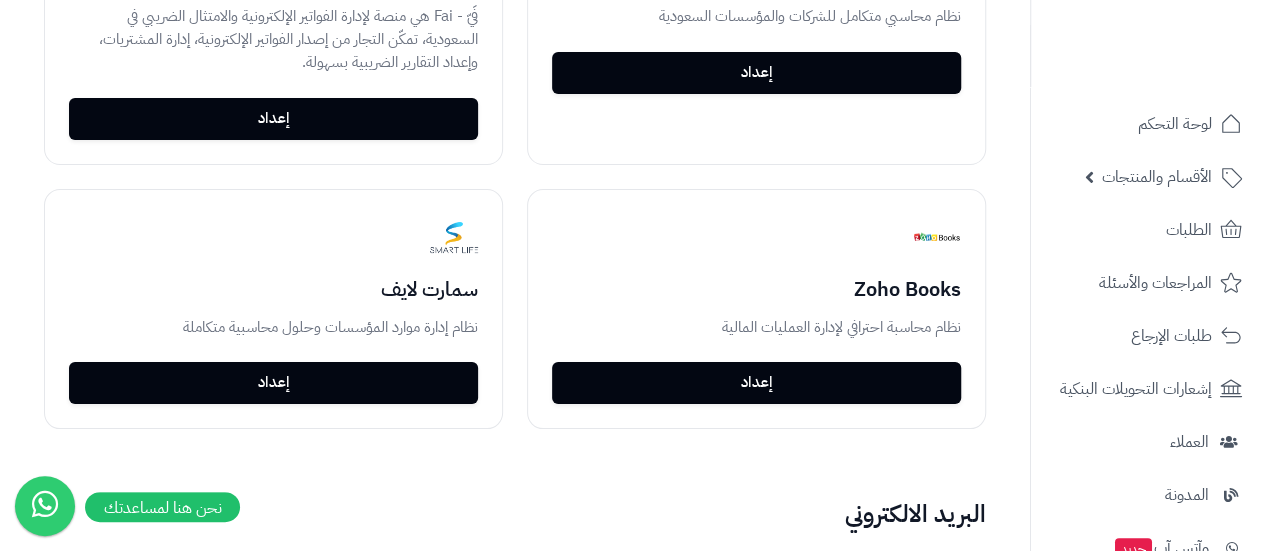 scroll, scrollTop: 4000, scrollLeft: 0, axis: vertical 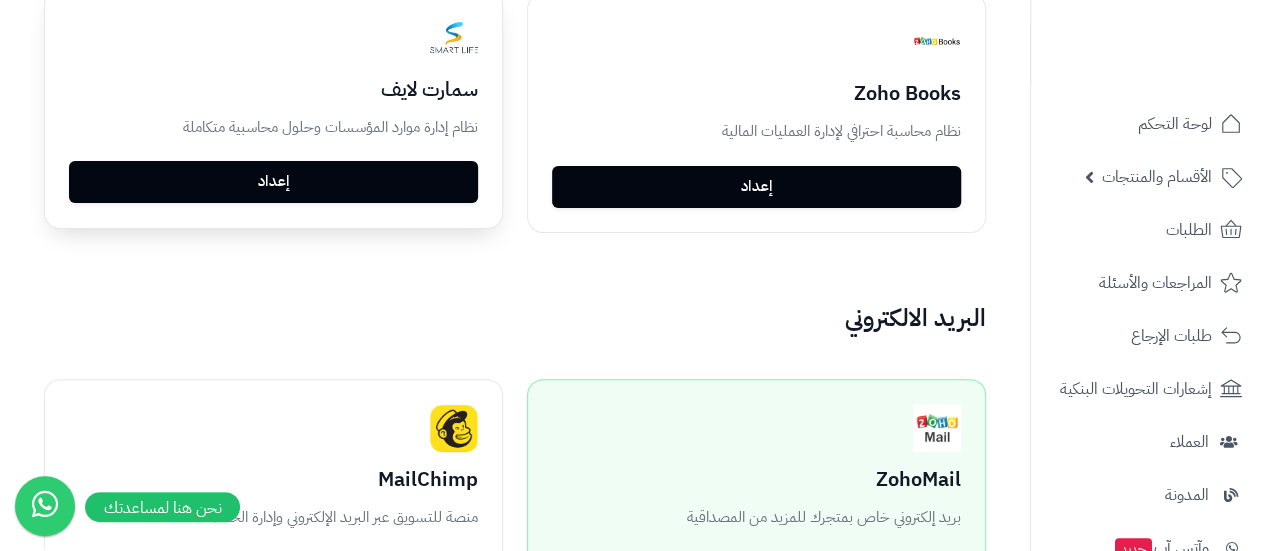 click on "إعداد" at bounding box center [273, 182] 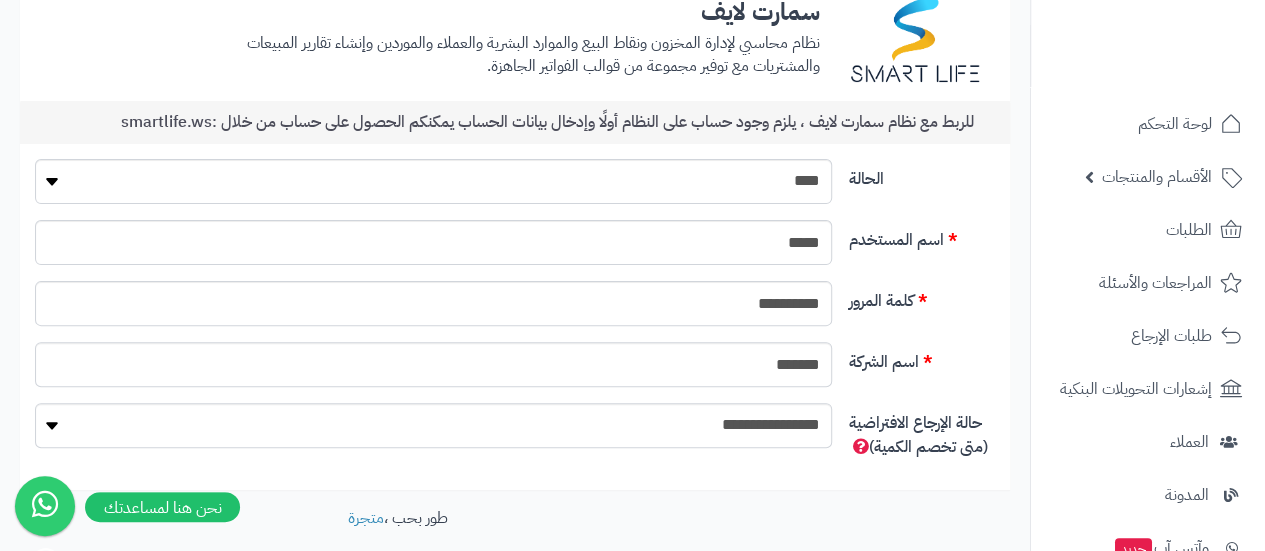 scroll, scrollTop: 268, scrollLeft: 0, axis: vertical 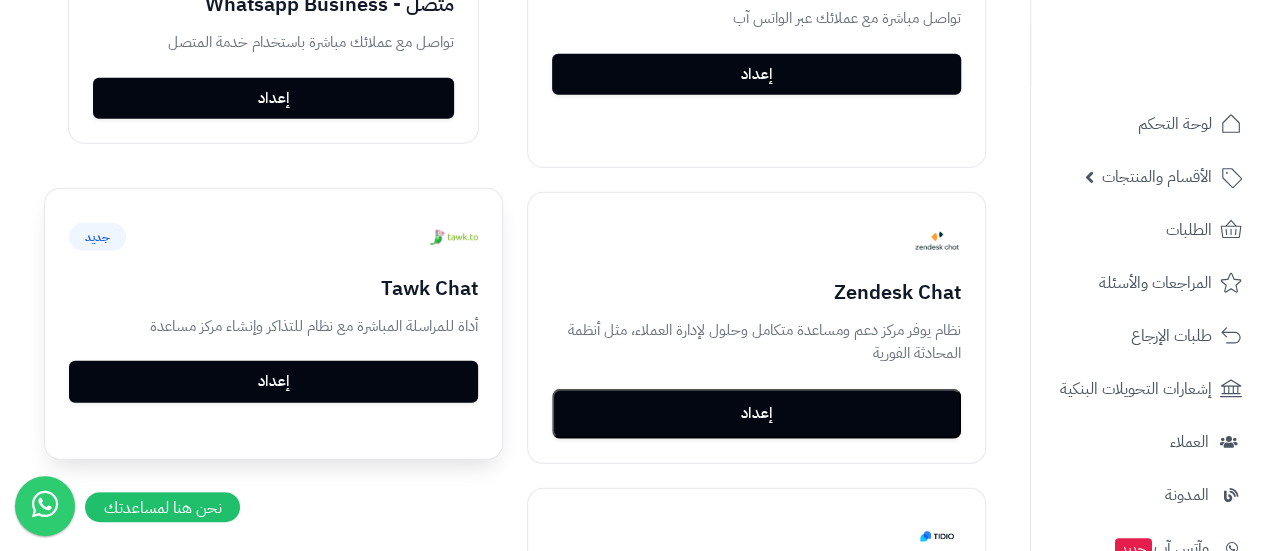 click on "إعداد" at bounding box center (273, 382) 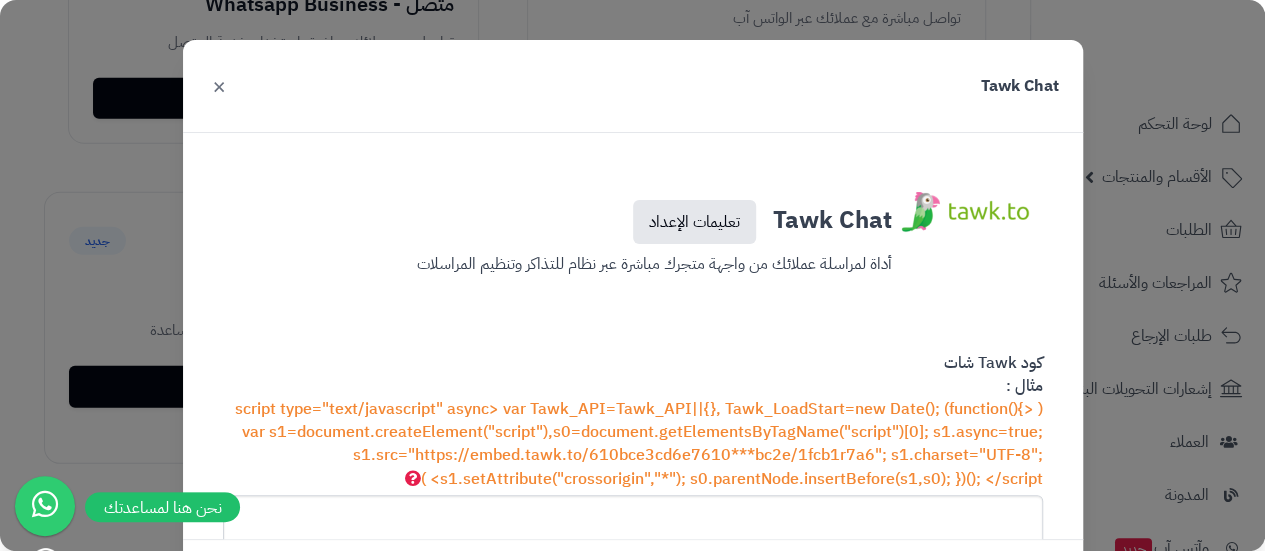 scroll, scrollTop: 0, scrollLeft: 0, axis: both 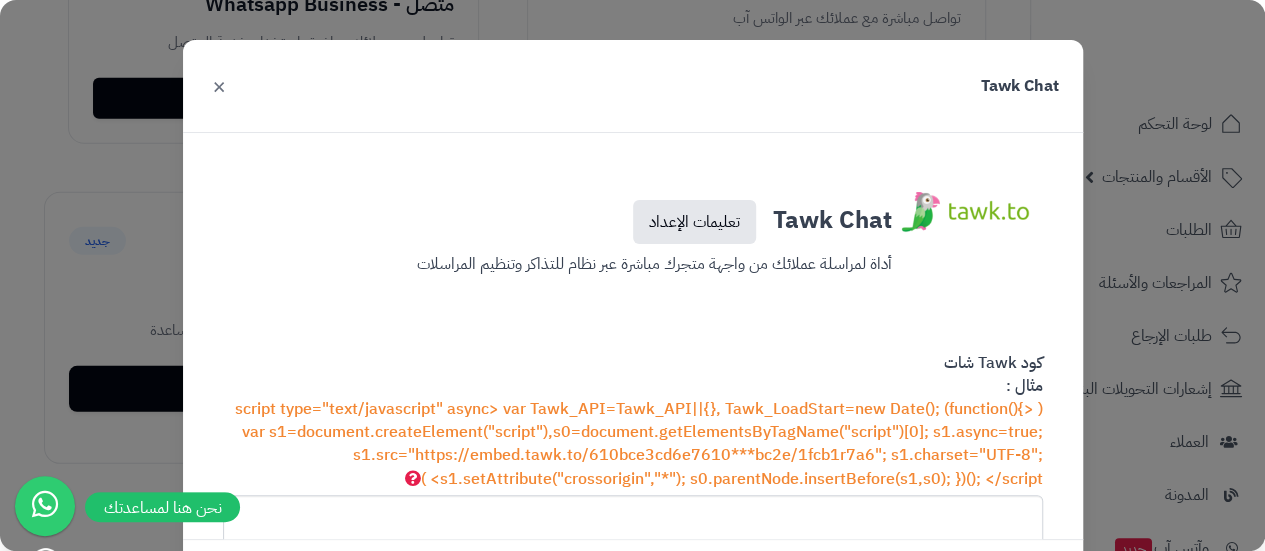 drag, startPoint x: 904, startPoint y: 221, endPoint x: 784, endPoint y: 227, distance: 120.14991 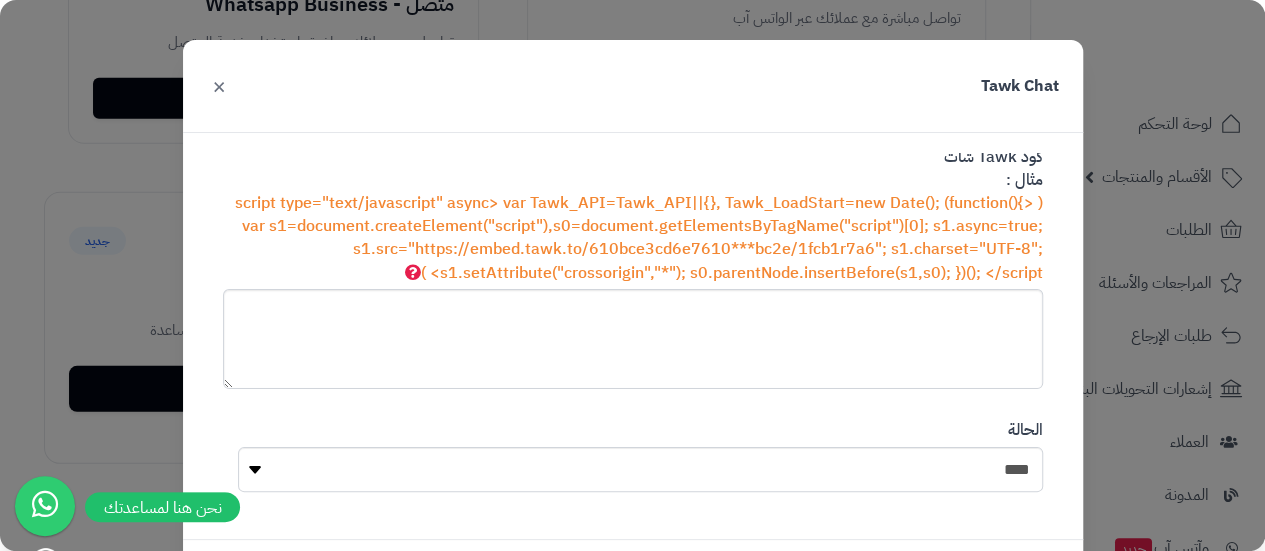 scroll, scrollTop: 214, scrollLeft: 0, axis: vertical 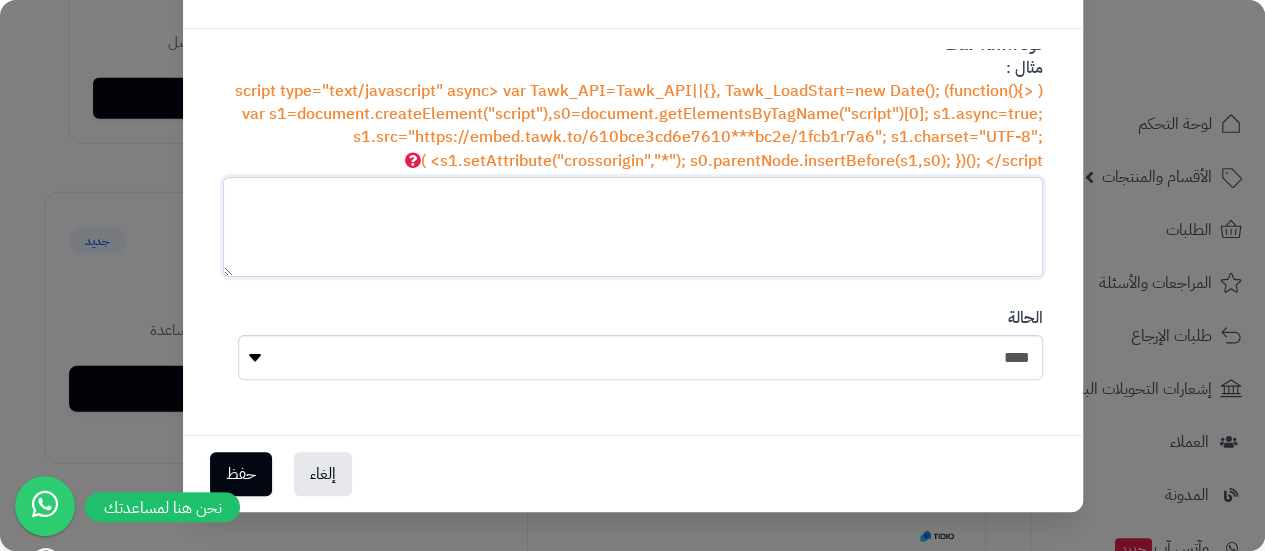 paste on "**********" 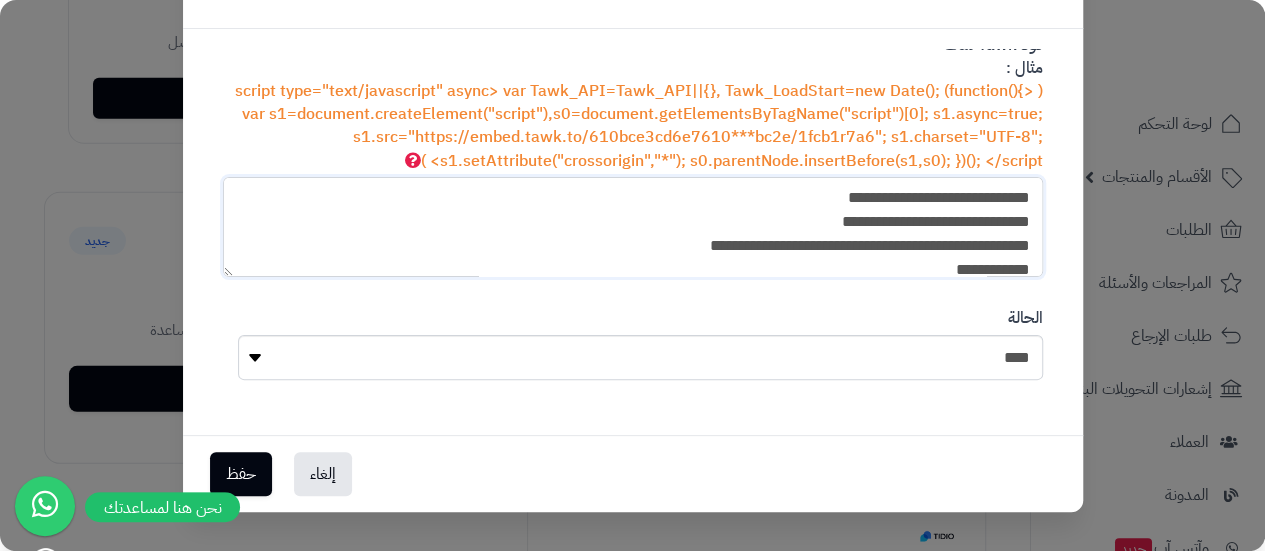 scroll, scrollTop: 222, scrollLeft: 0, axis: vertical 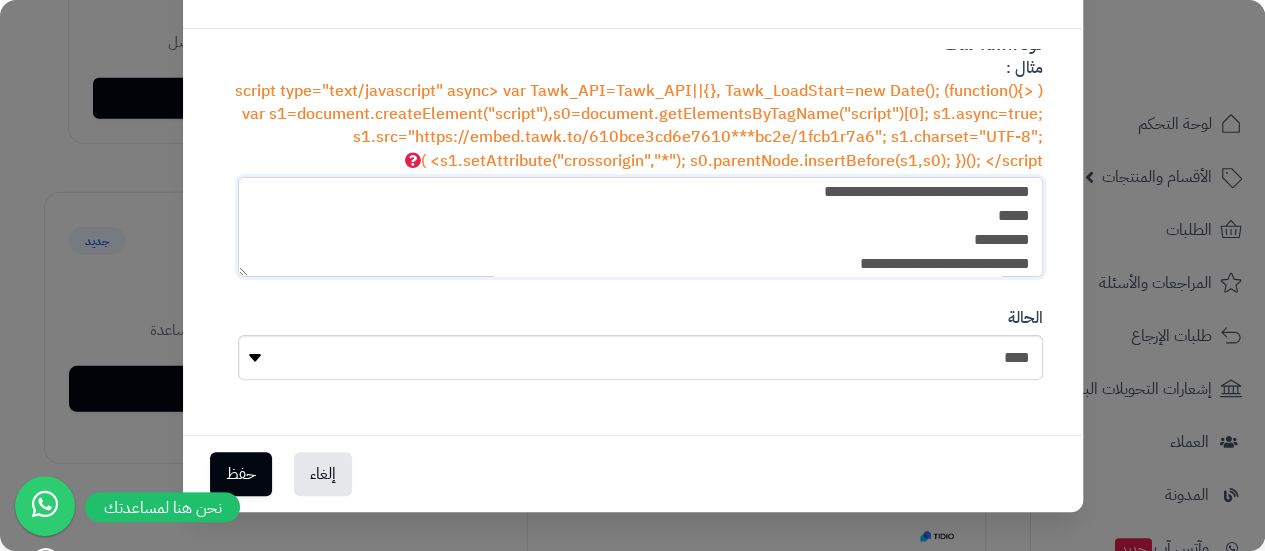 type on "**********" 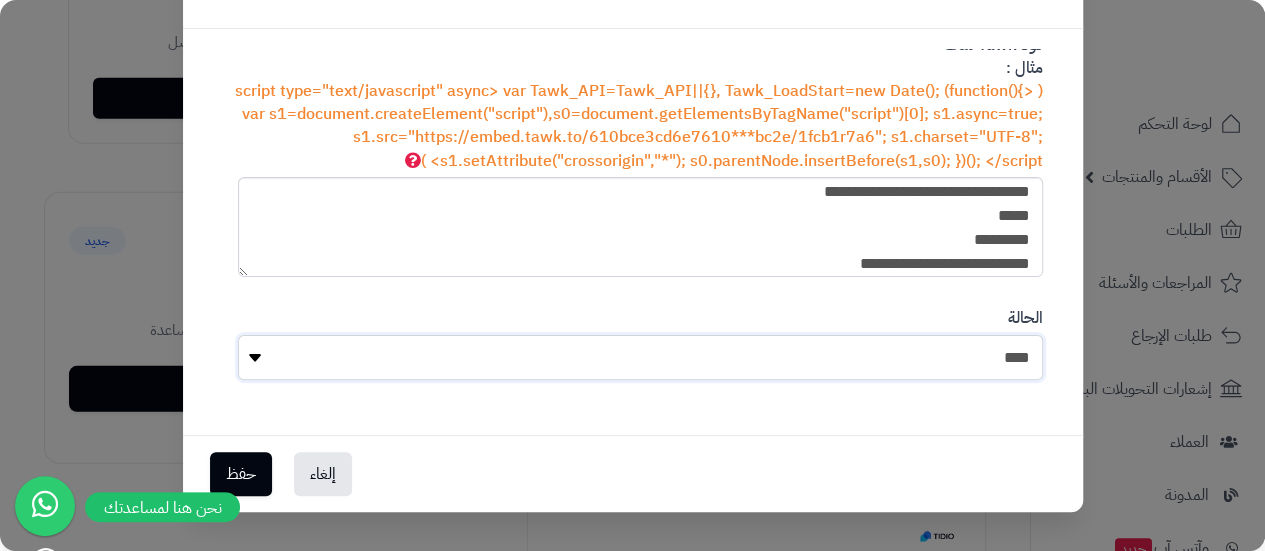 click on "**** ****" at bounding box center [640, 357] 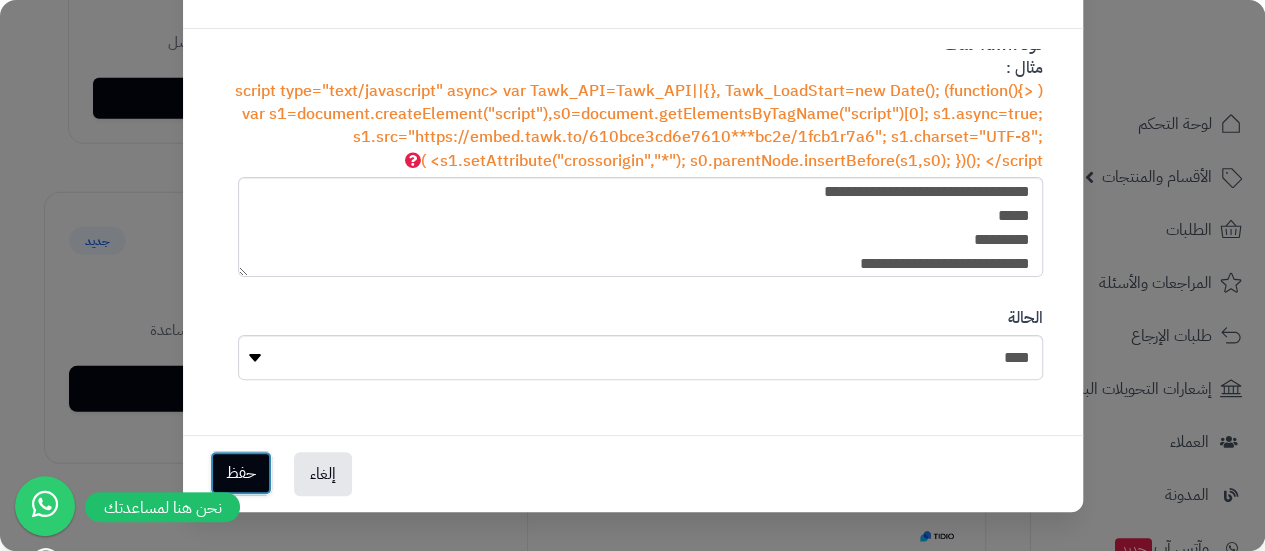 click on "حفظ" at bounding box center [241, 473] 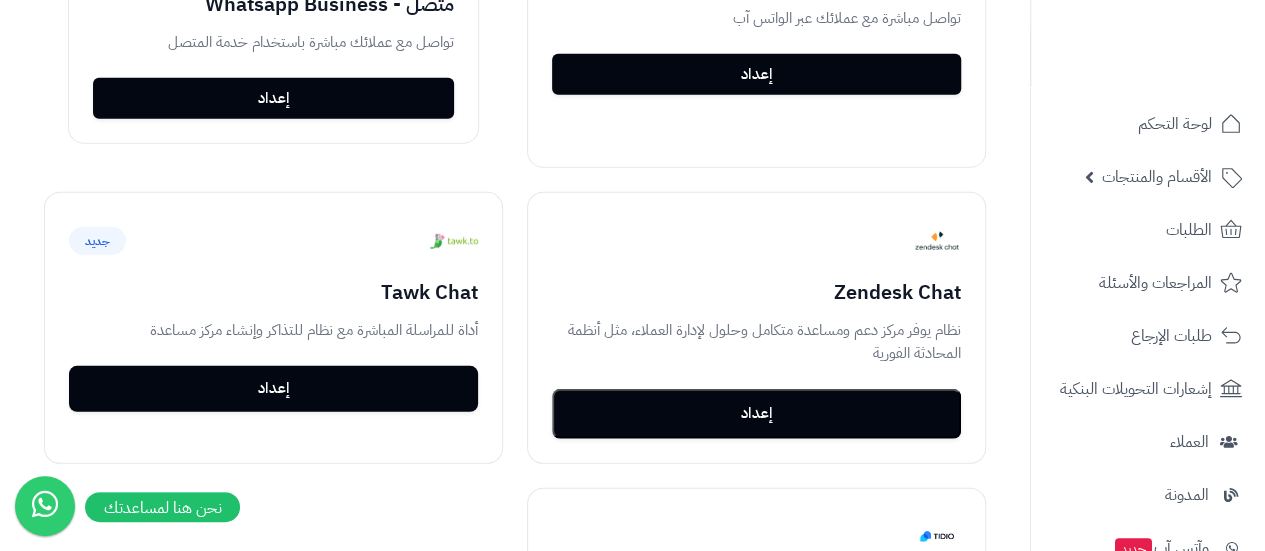 scroll, scrollTop: 2800, scrollLeft: 0, axis: vertical 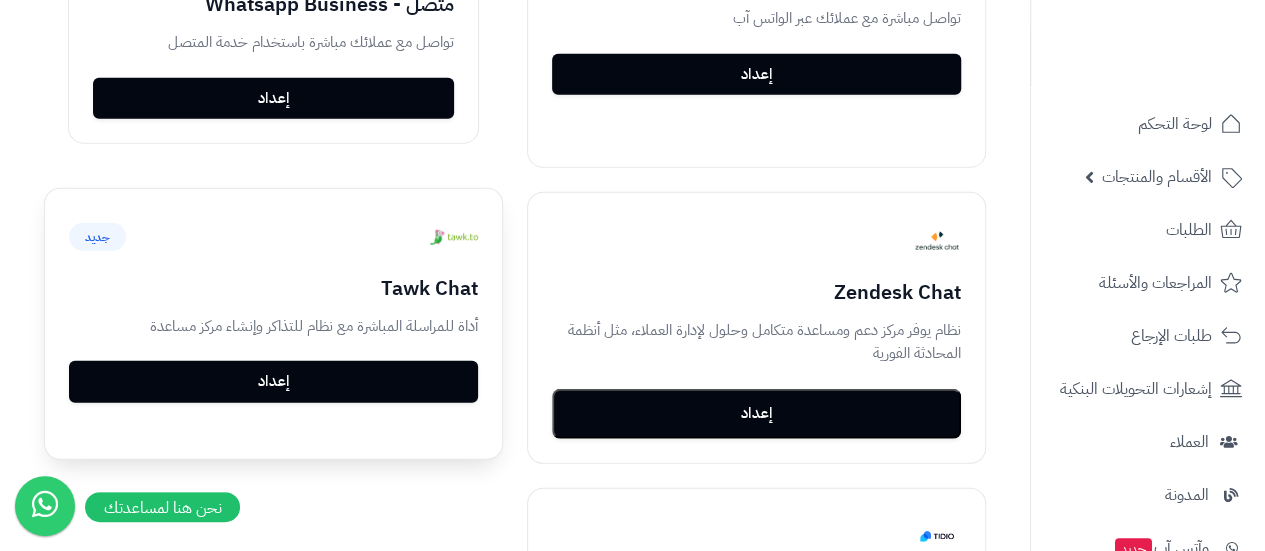 click on "إعداد" at bounding box center [273, 382] 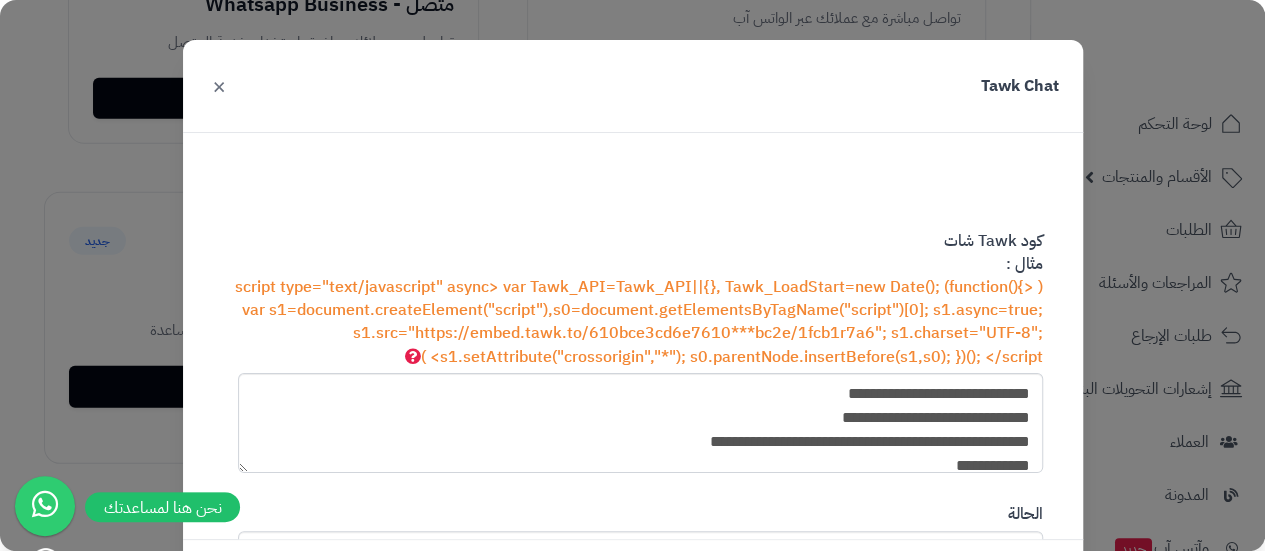 scroll, scrollTop: 214, scrollLeft: 0, axis: vertical 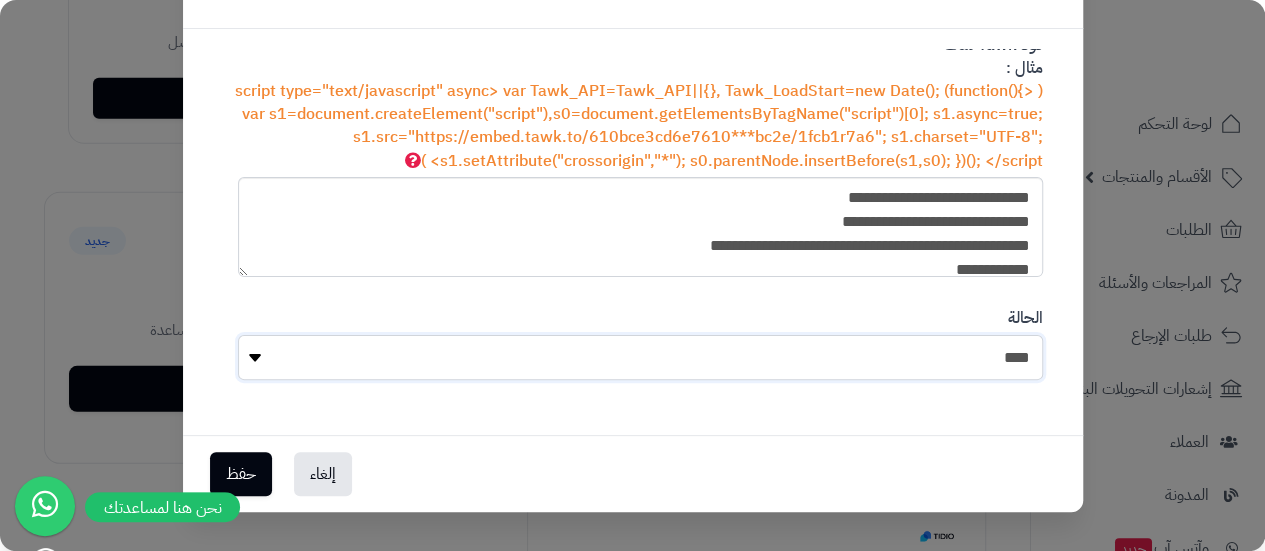 click on "**** ****" at bounding box center [640, 357] 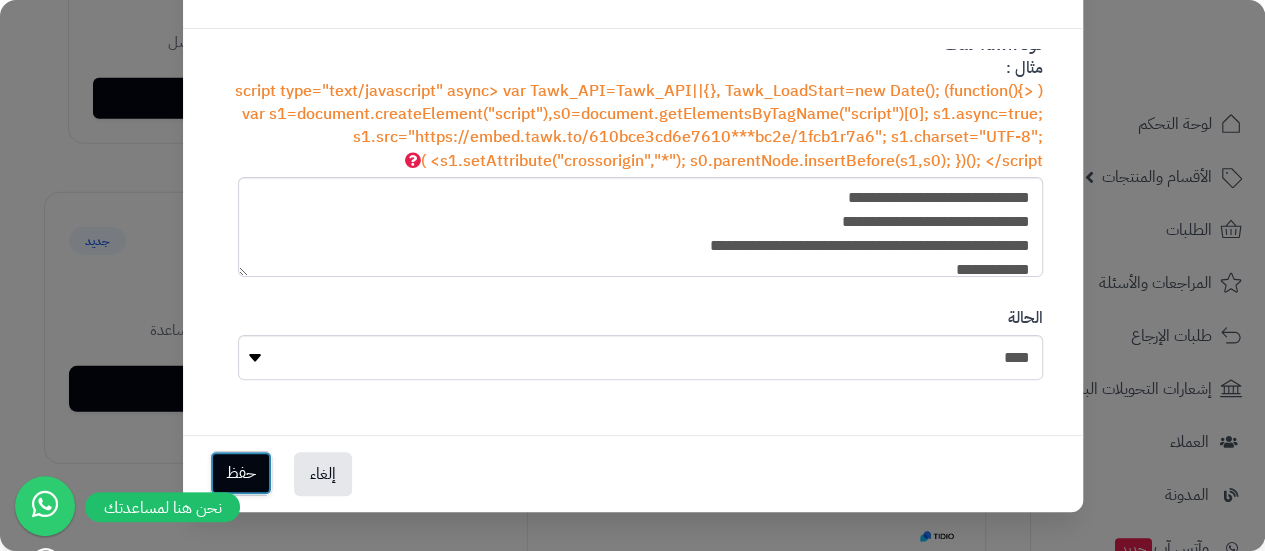 click on "حفظ" at bounding box center (241, 473) 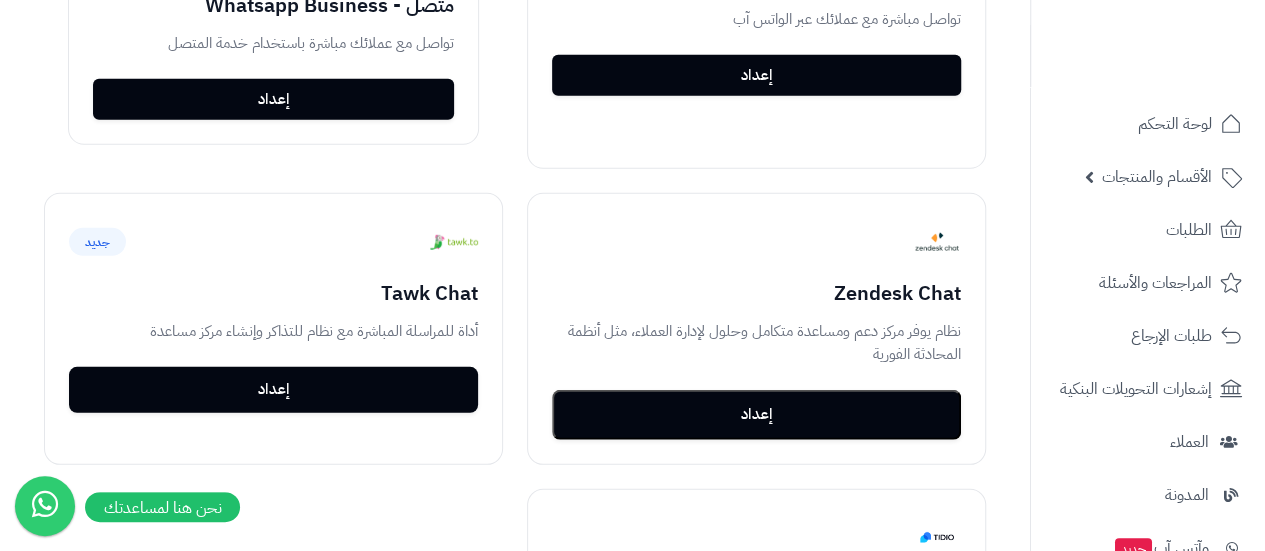 scroll, scrollTop: 2799, scrollLeft: 0, axis: vertical 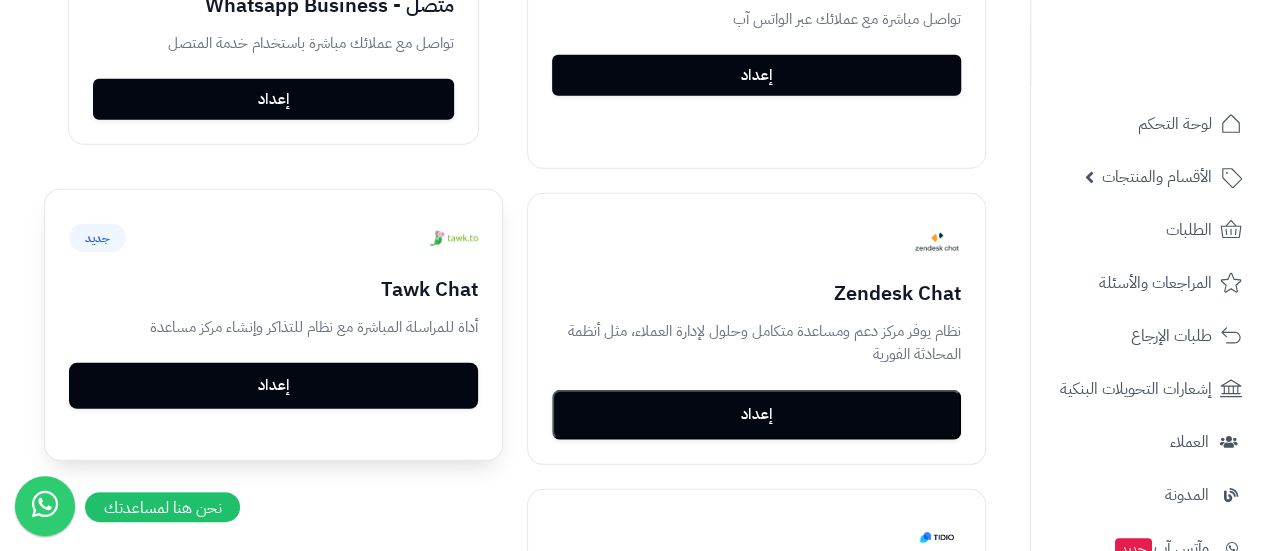 click on "Tawk Chat" at bounding box center [273, 289] 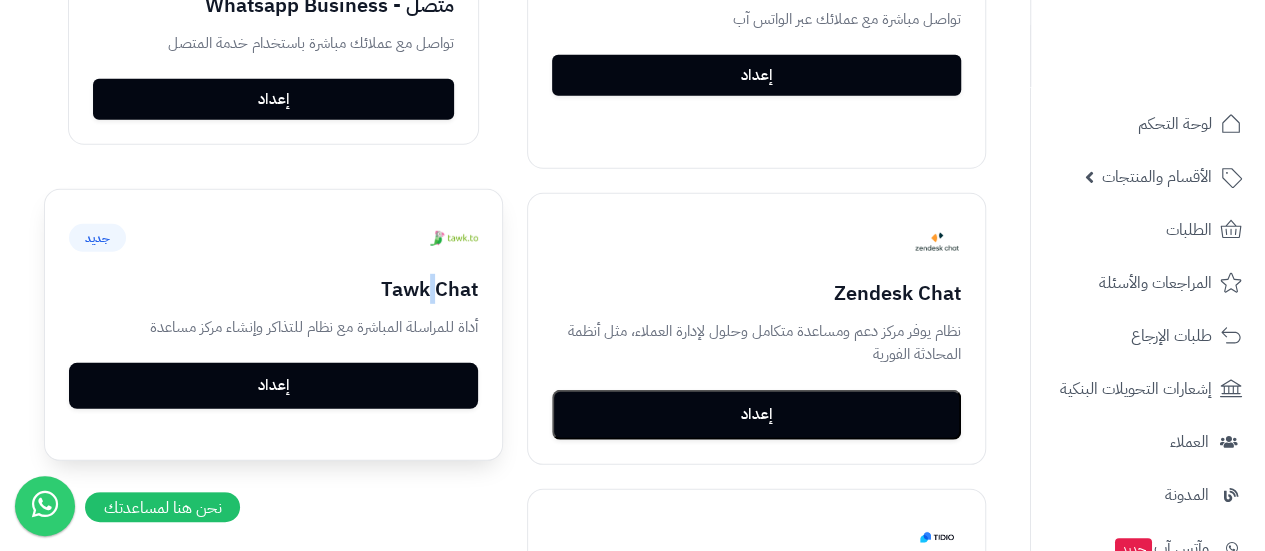 click on "Tawk Chat" at bounding box center (273, 289) 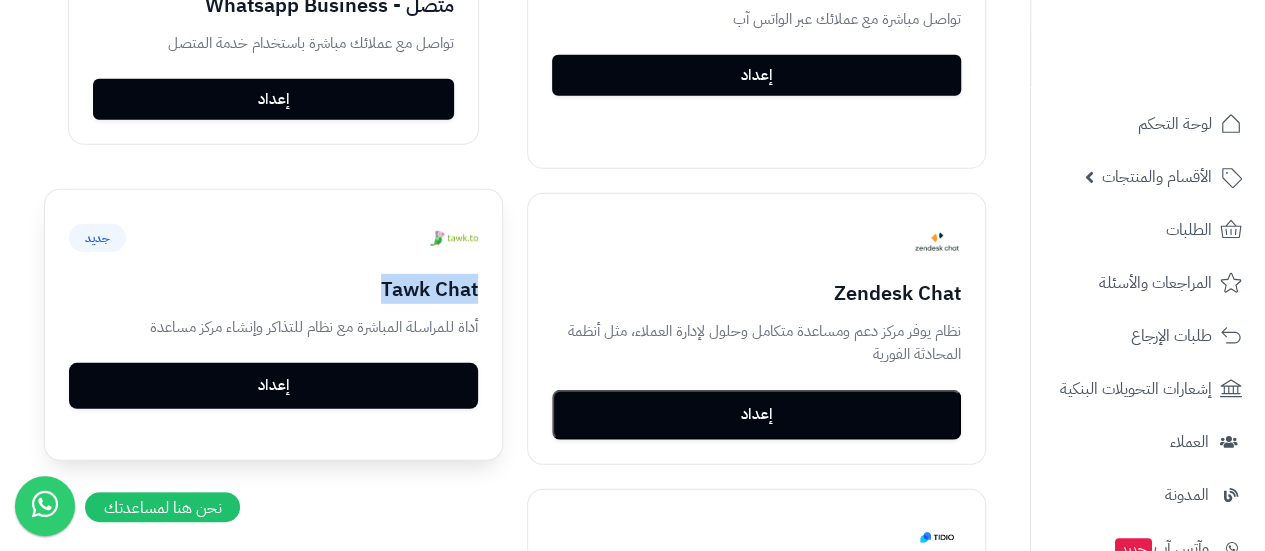 click on "Tawk Chat" at bounding box center [273, 289] 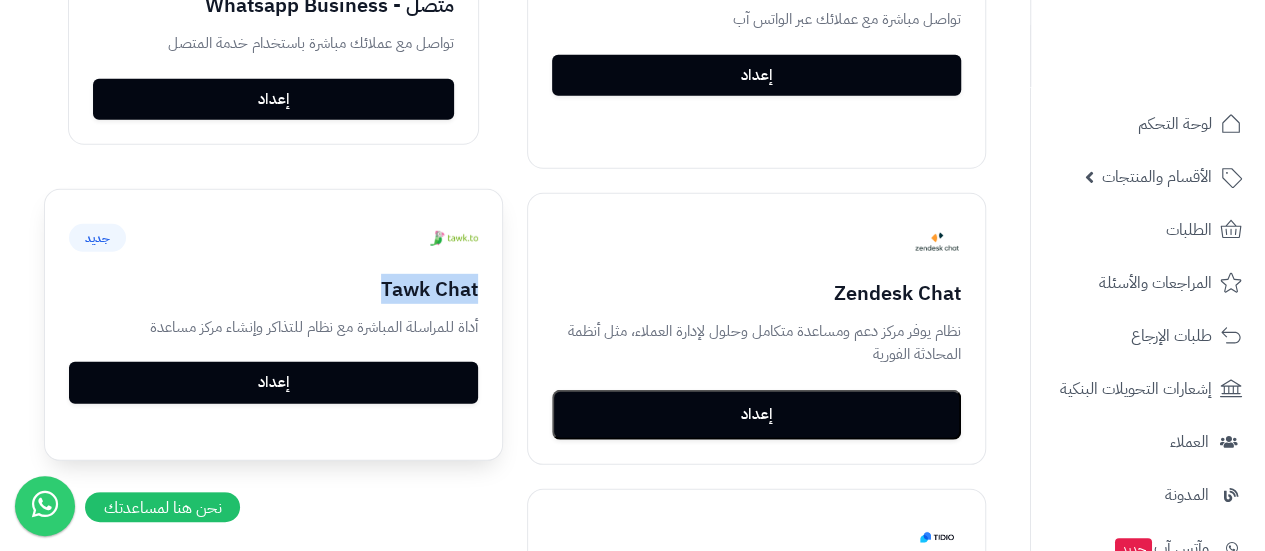 click on "إعداد" at bounding box center (273, 383) 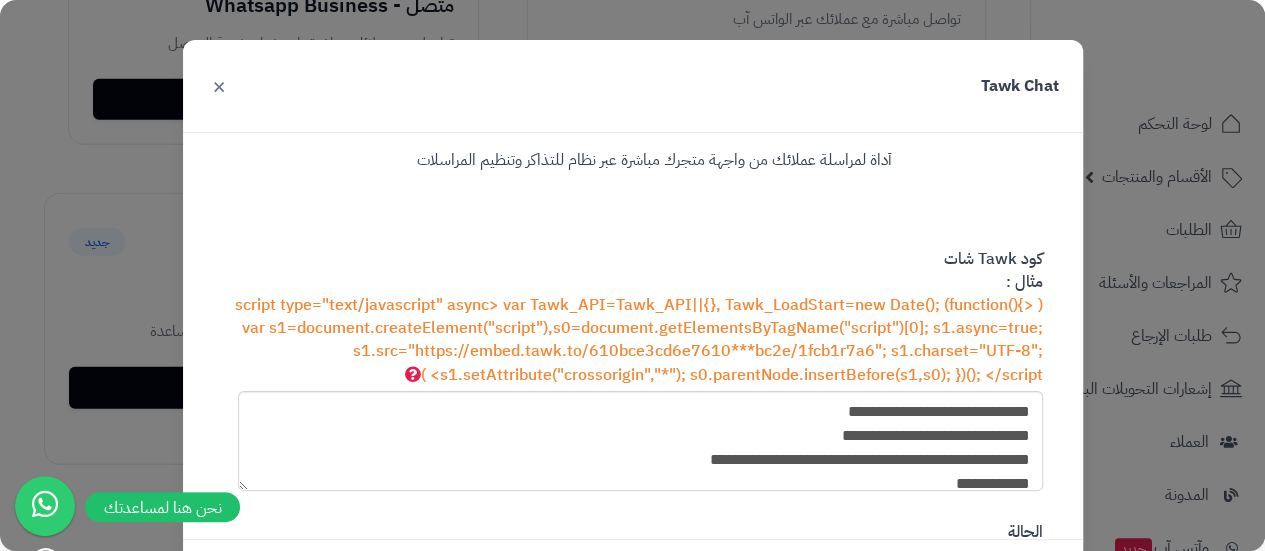 scroll, scrollTop: 214, scrollLeft: 0, axis: vertical 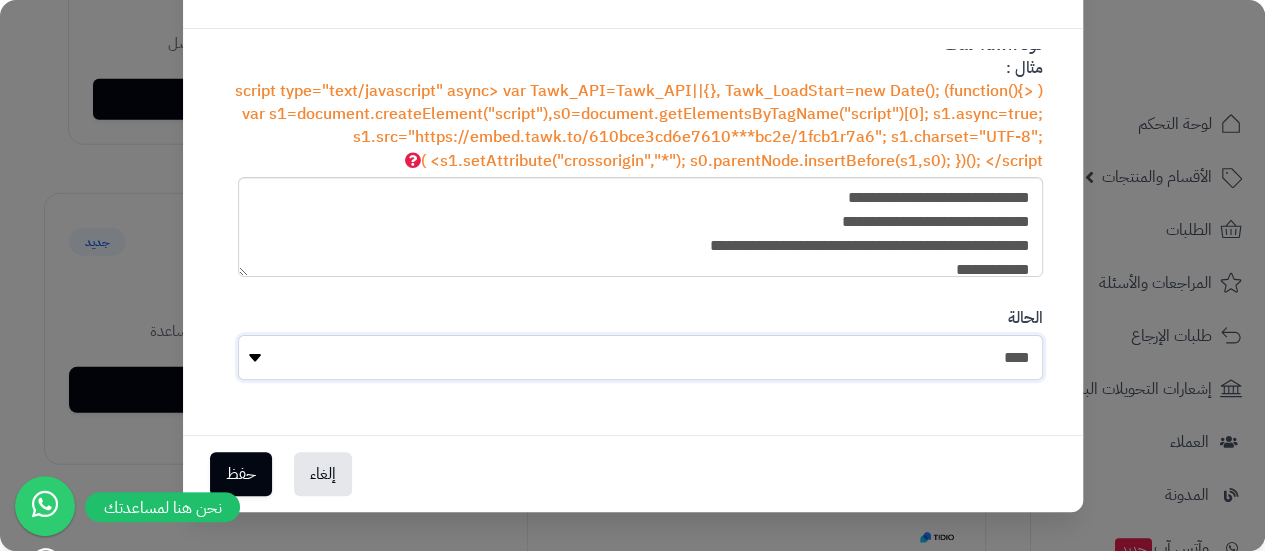click on "**** ****" at bounding box center (640, 357) 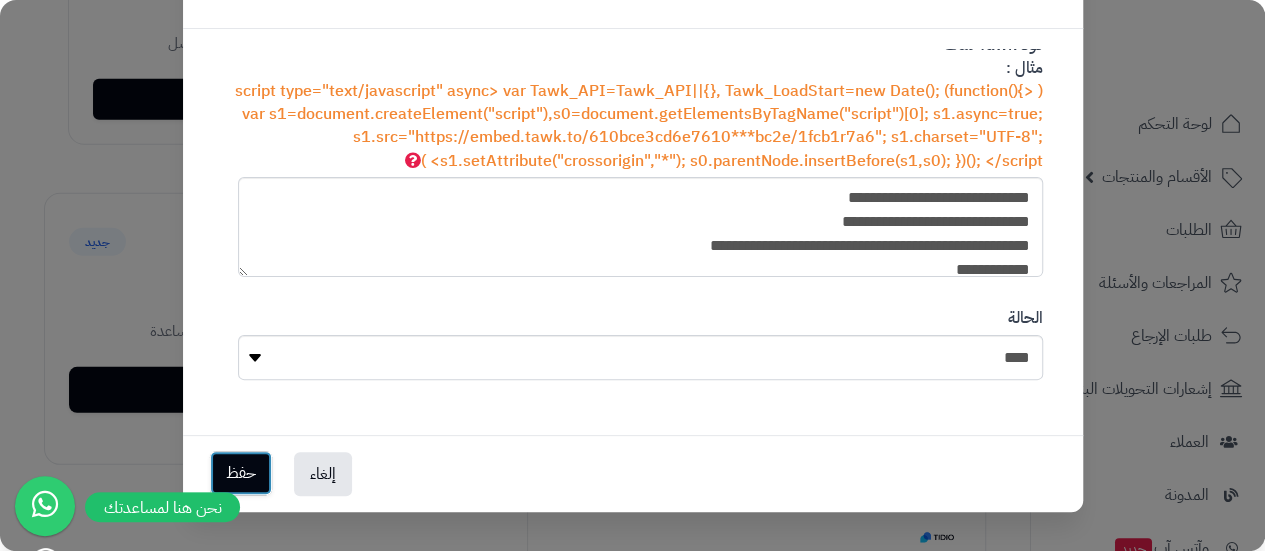 click on "حفظ" at bounding box center (241, 473) 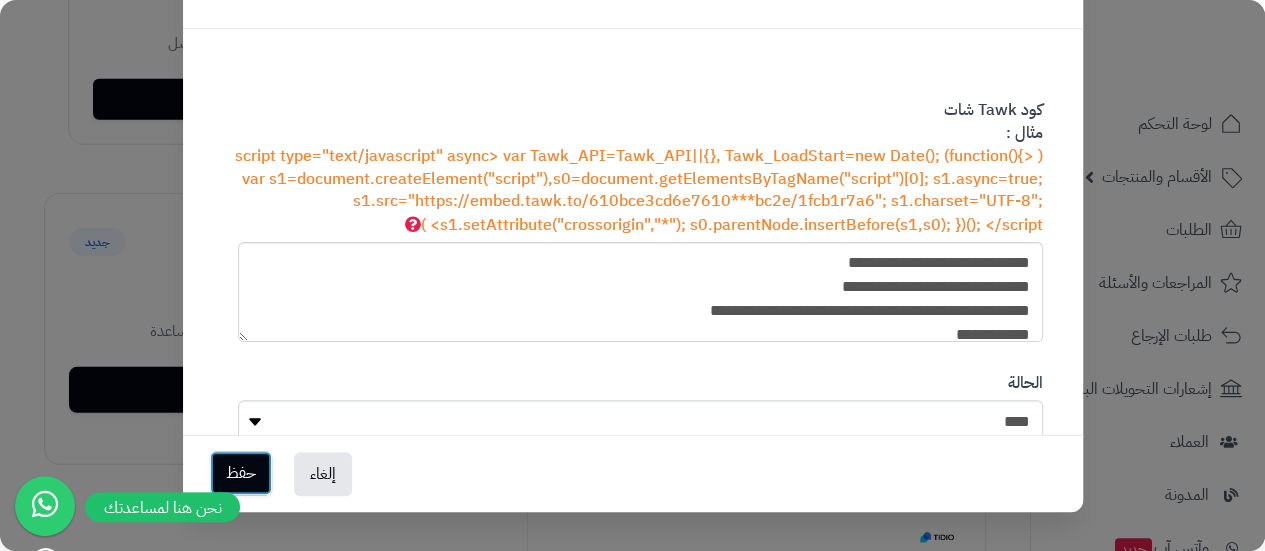 scroll, scrollTop: 278, scrollLeft: 0, axis: vertical 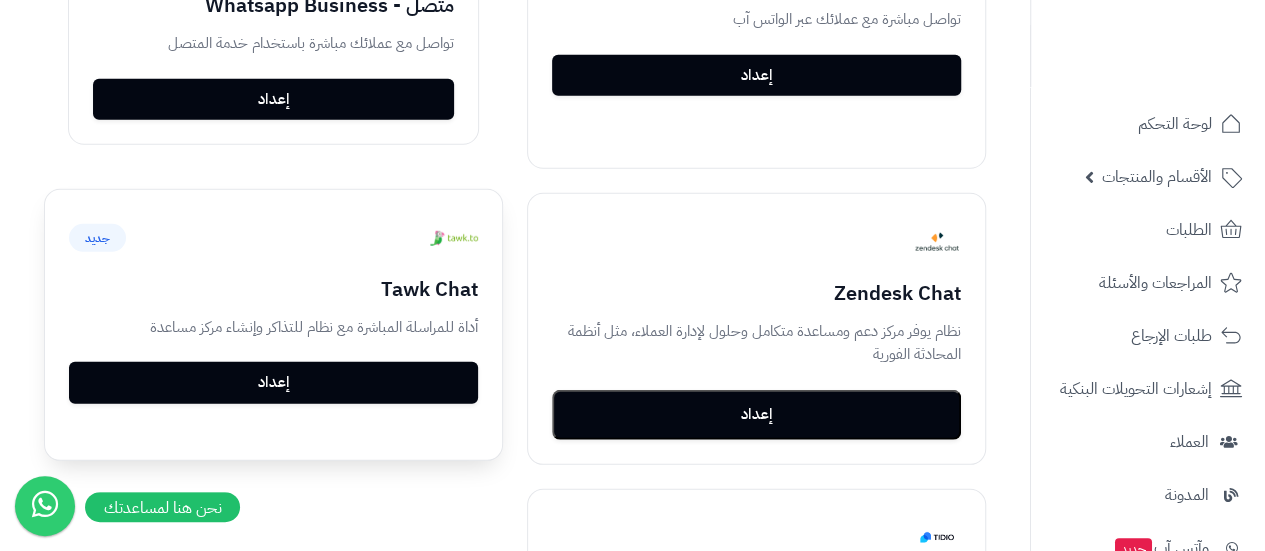click on "إعداد" at bounding box center [273, 383] 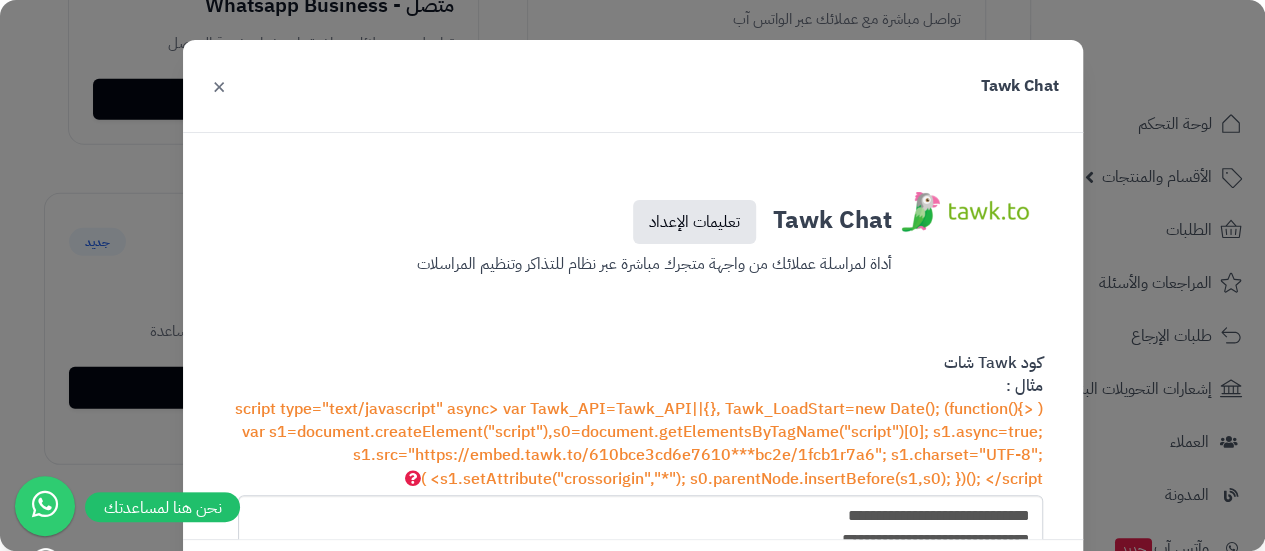scroll, scrollTop: 214, scrollLeft: 0, axis: vertical 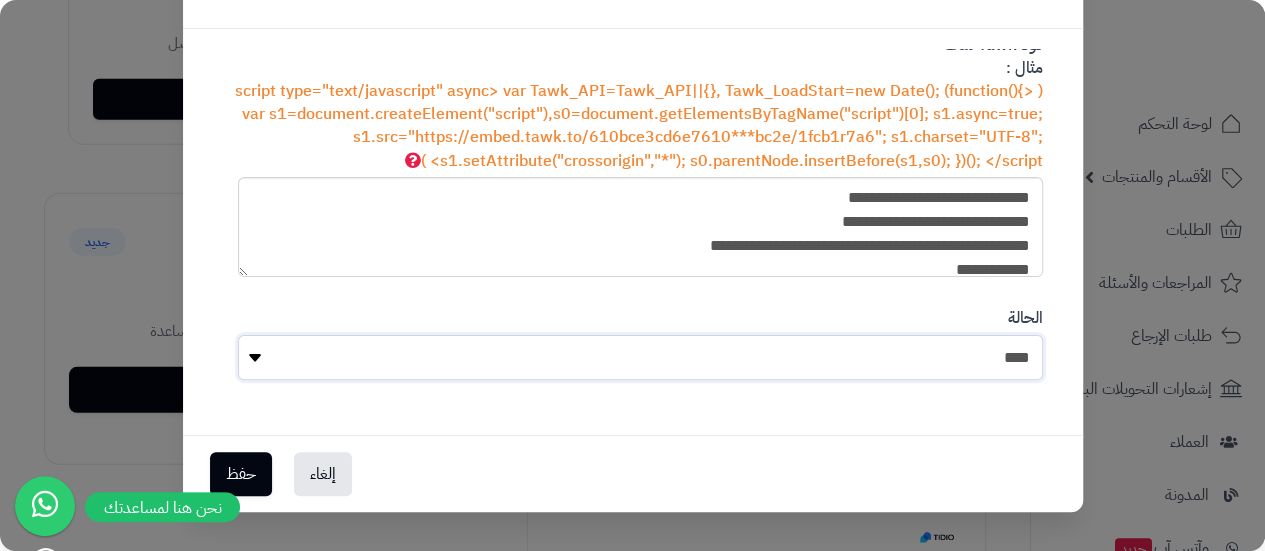 click on "**** ****" at bounding box center [640, 357] 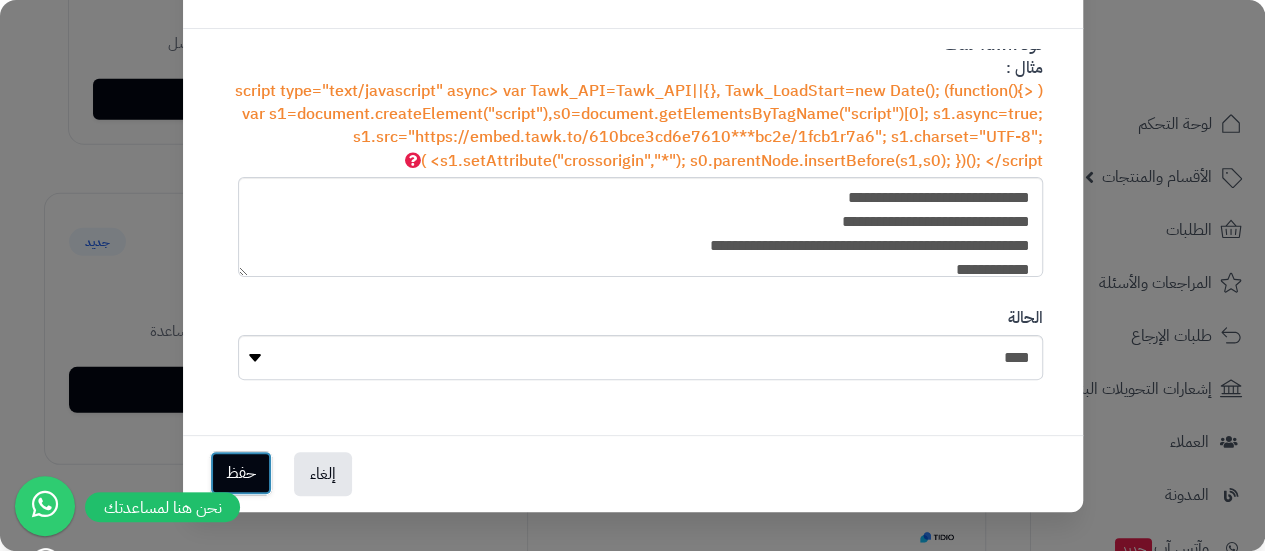 click on "حفظ" at bounding box center [241, 473] 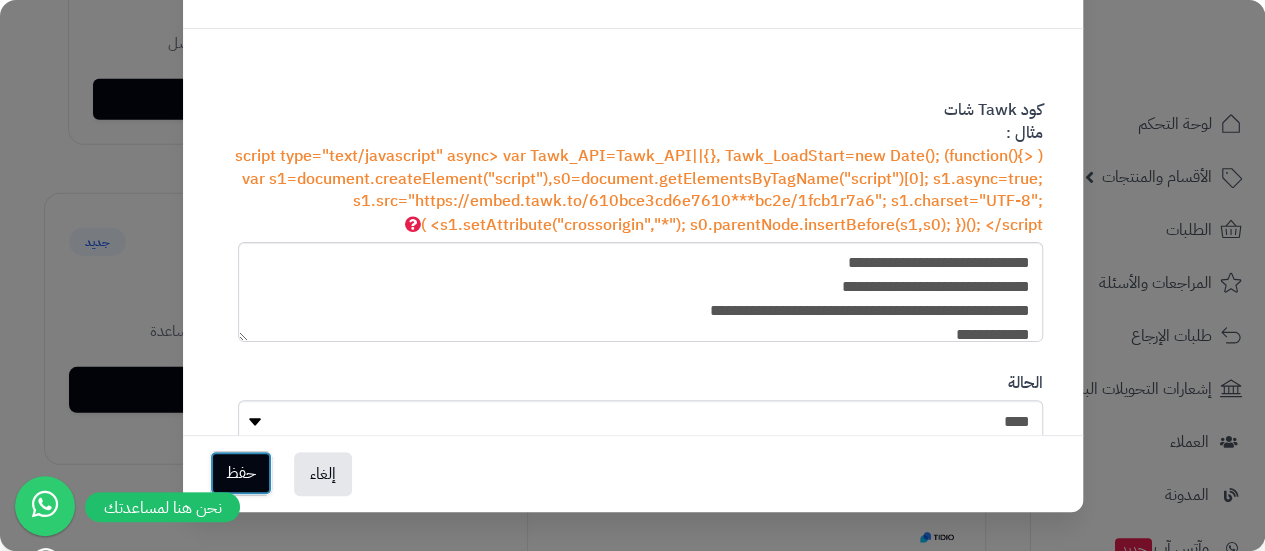 scroll, scrollTop: 278, scrollLeft: 0, axis: vertical 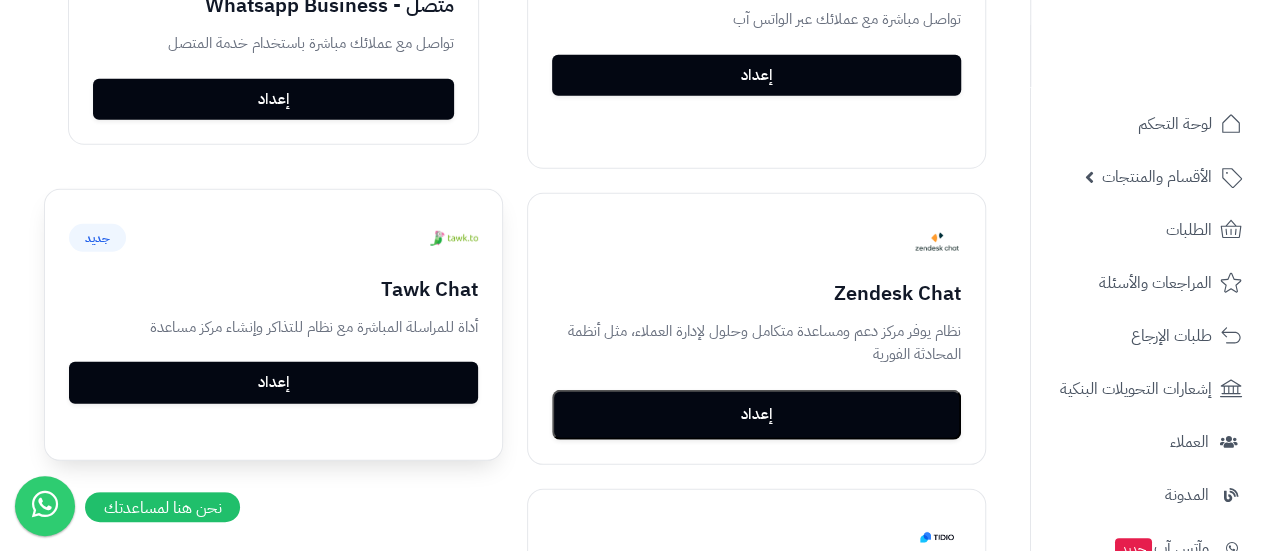 click on "إعداد" at bounding box center (273, 383) 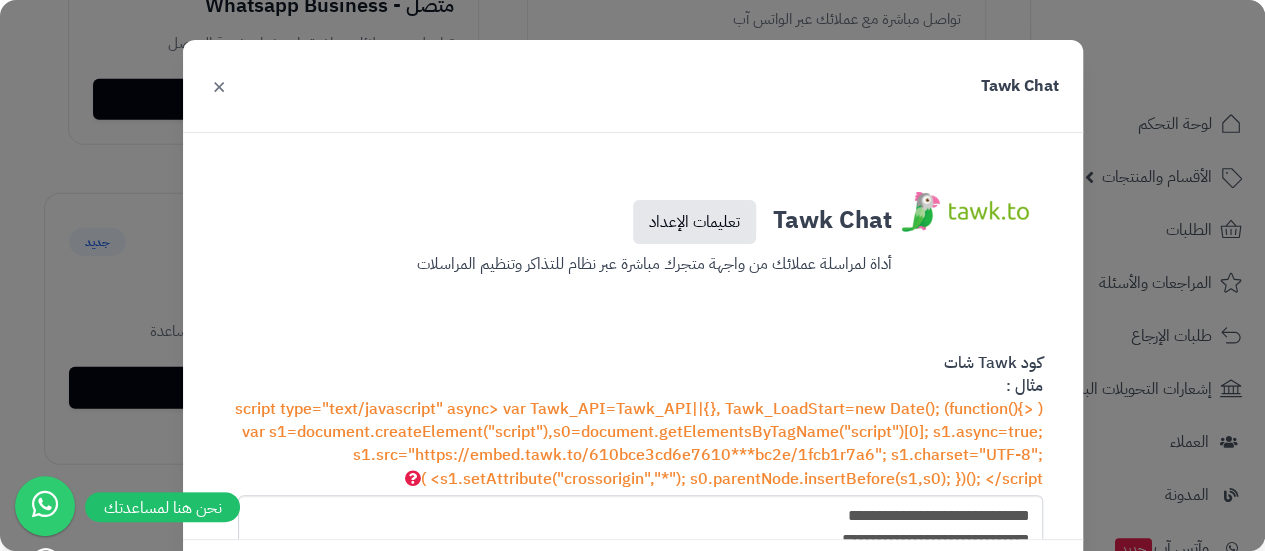 scroll, scrollTop: 214, scrollLeft: 0, axis: vertical 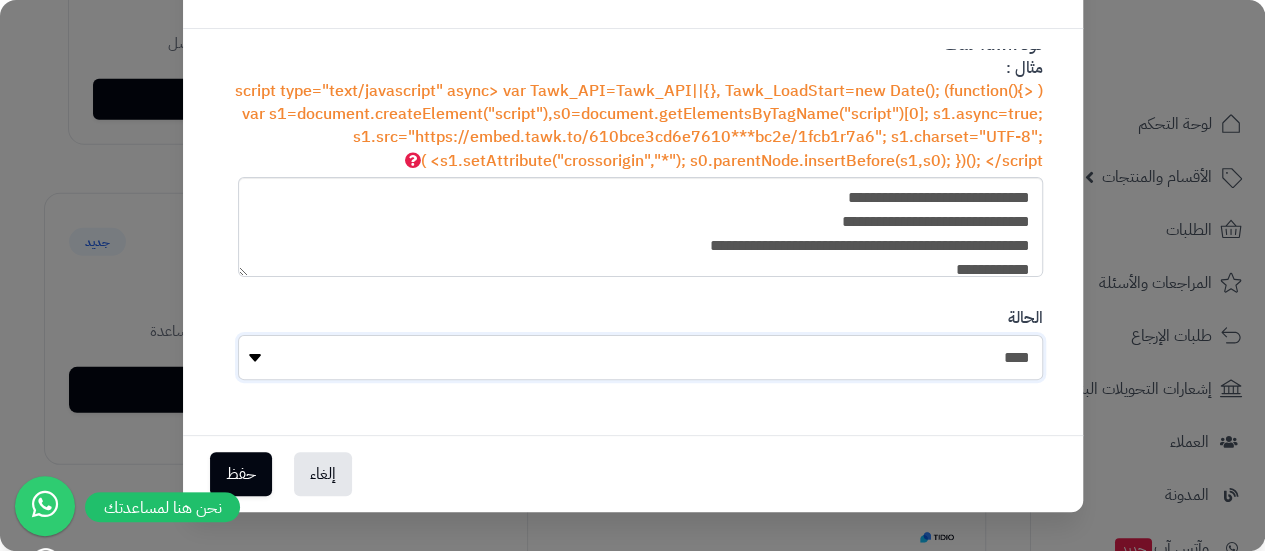 click on "**** ****" at bounding box center (640, 357) 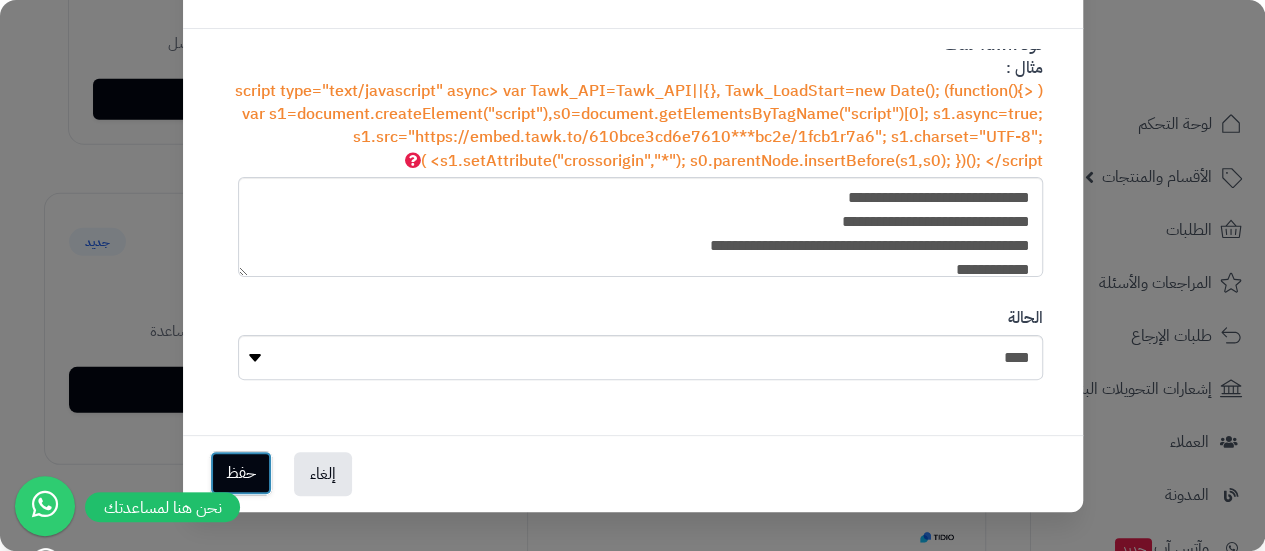 click on "حفظ" at bounding box center [241, 473] 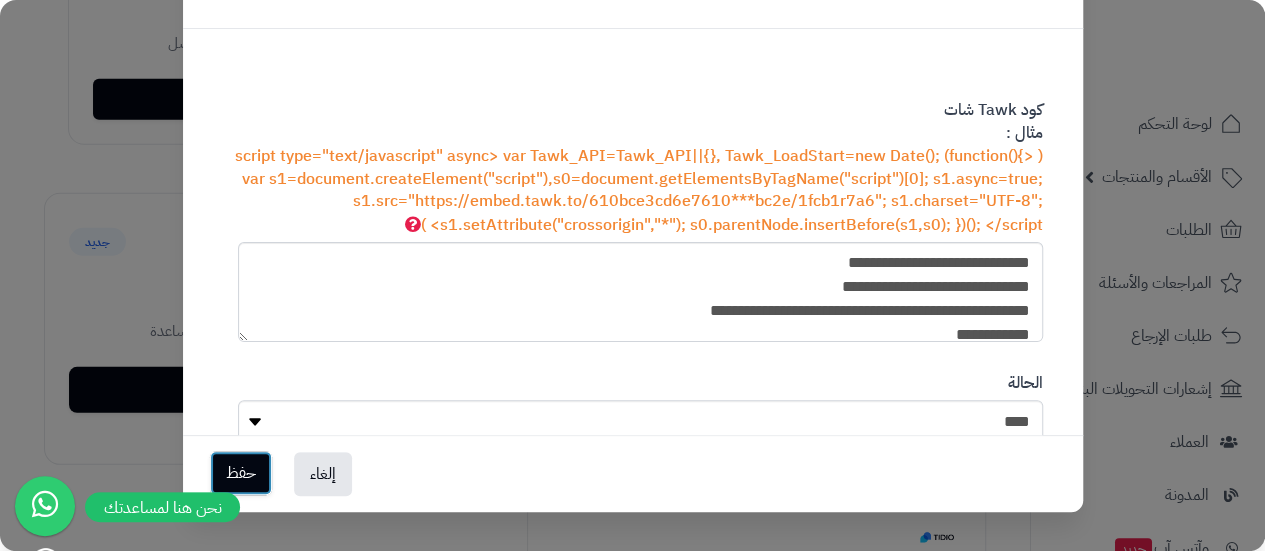 scroll, scrollTop: 278, scrollLeft: 0, axis: vertical 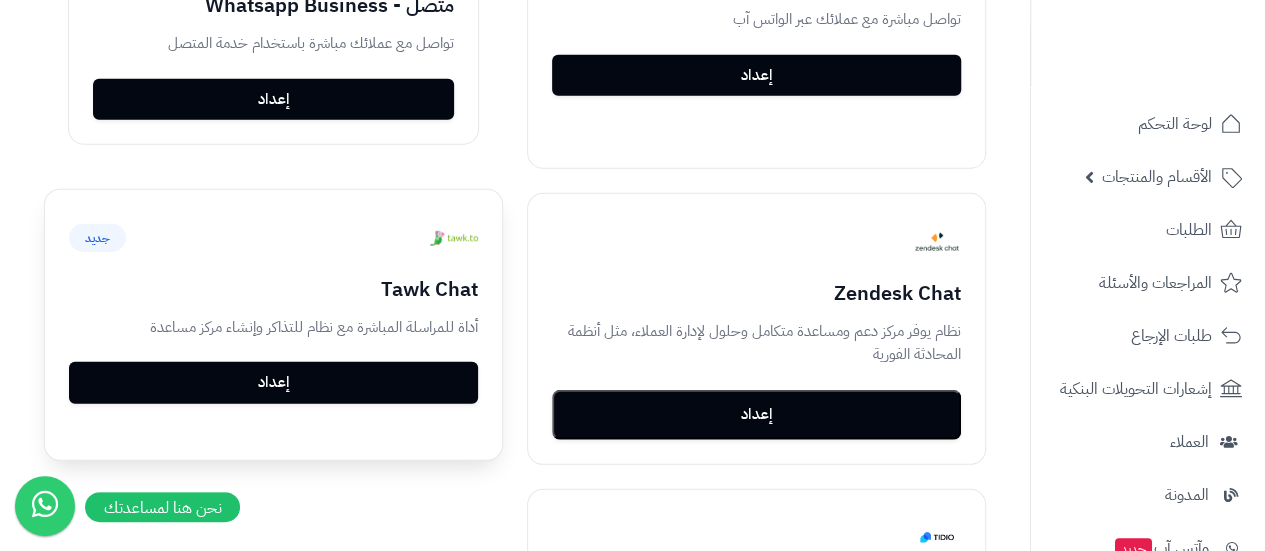 click on "إعداد" at bounding box center [273, 383] 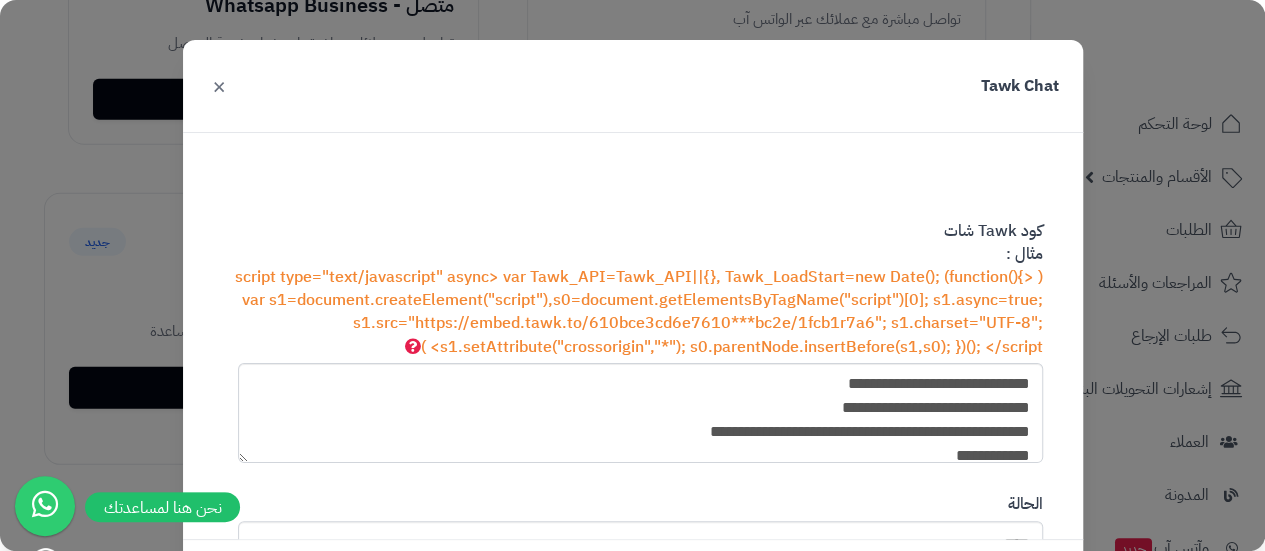 scroll, scrollTop: 214, scrollLeft: 0, axis: vertical 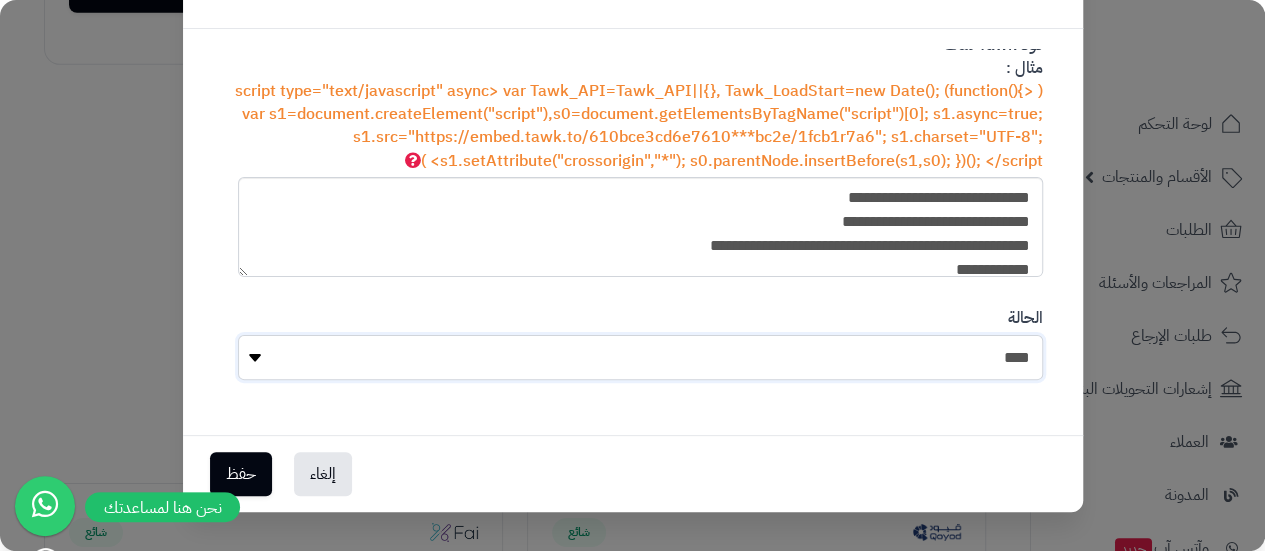 click on "**** ****" at bounding box center [640, 357] 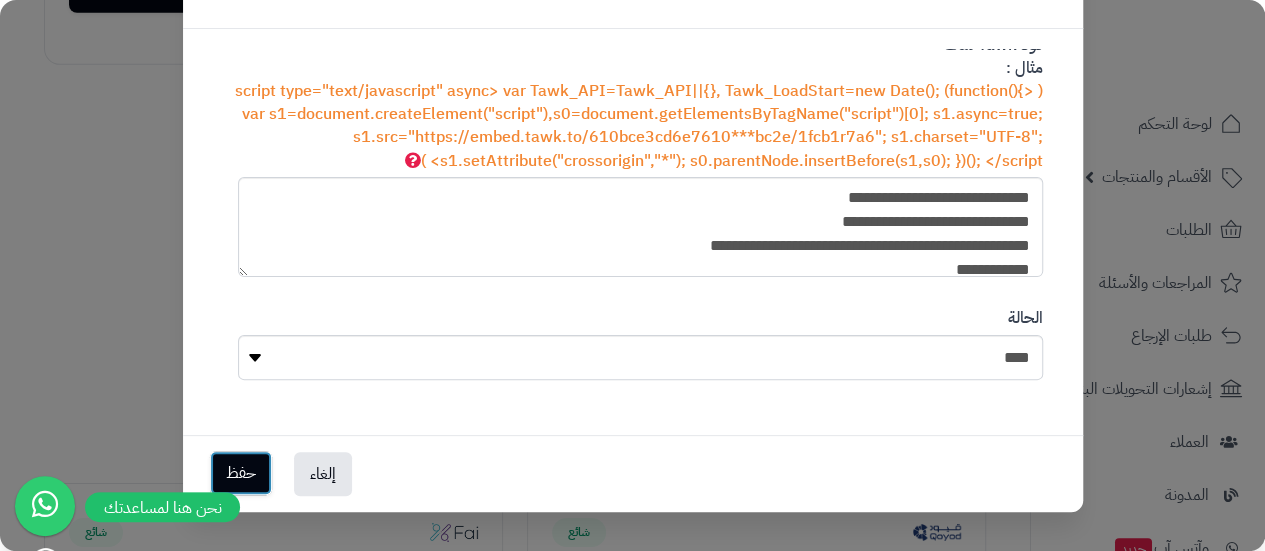 click on "حفظ" at bounding box center [241, 473] 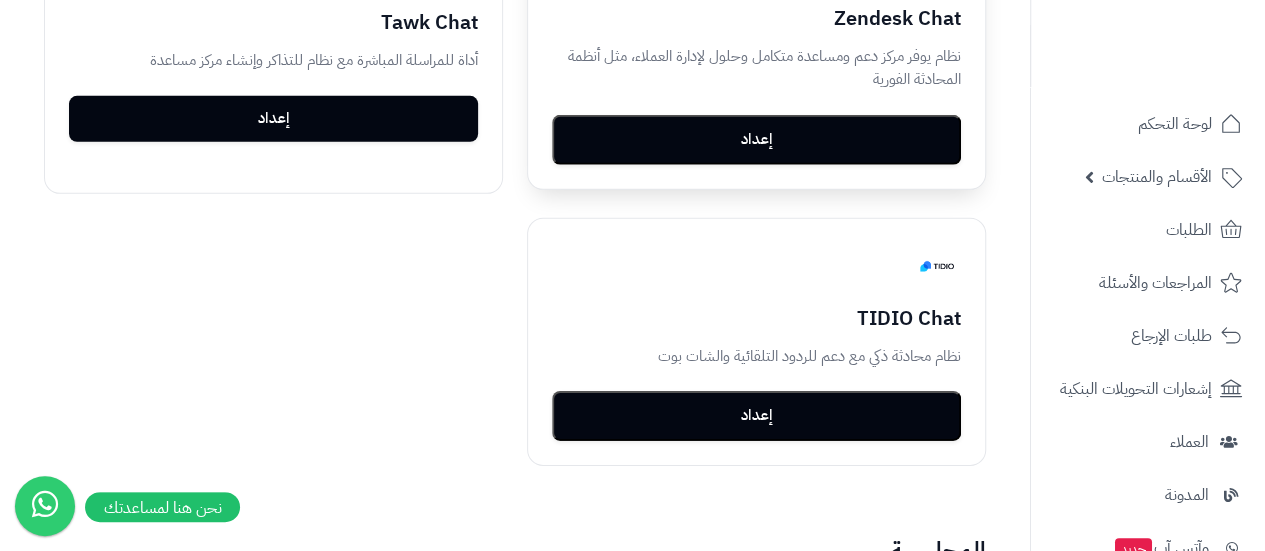 scroll, scrollTop: 2999, scrollLeft: 0, axis: vertical 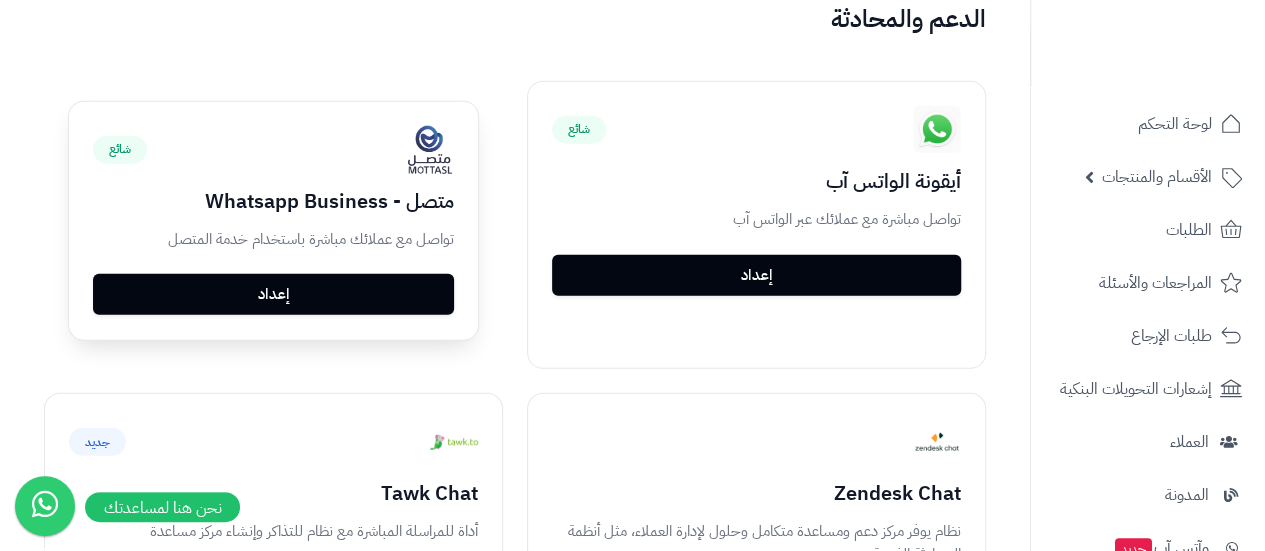 click on "إعداد" at bounding box center (273, 295) 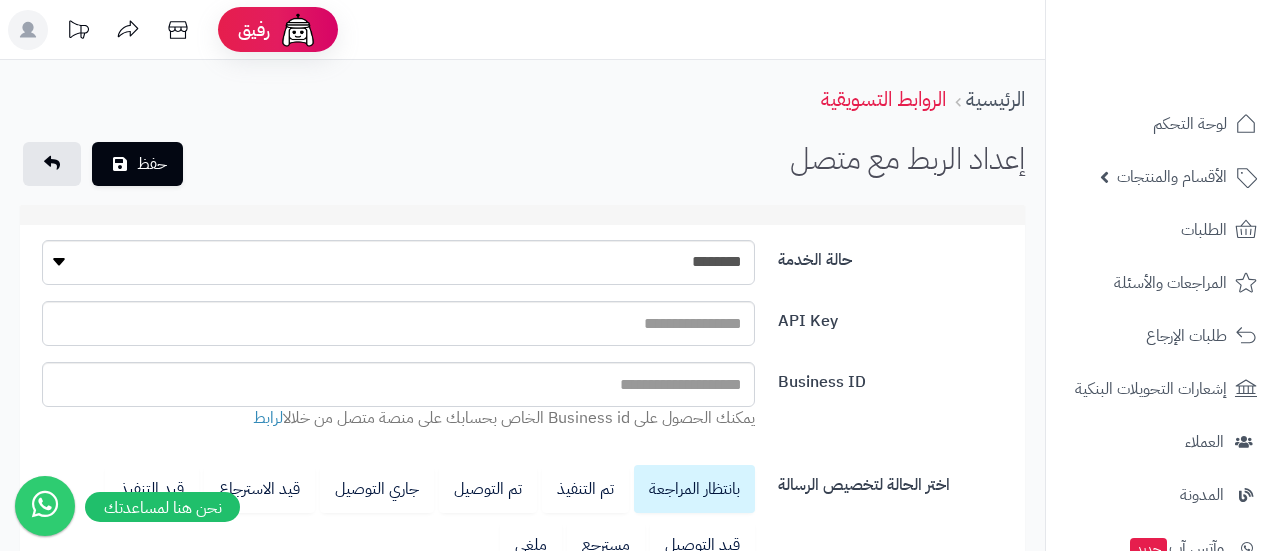 select on "********" 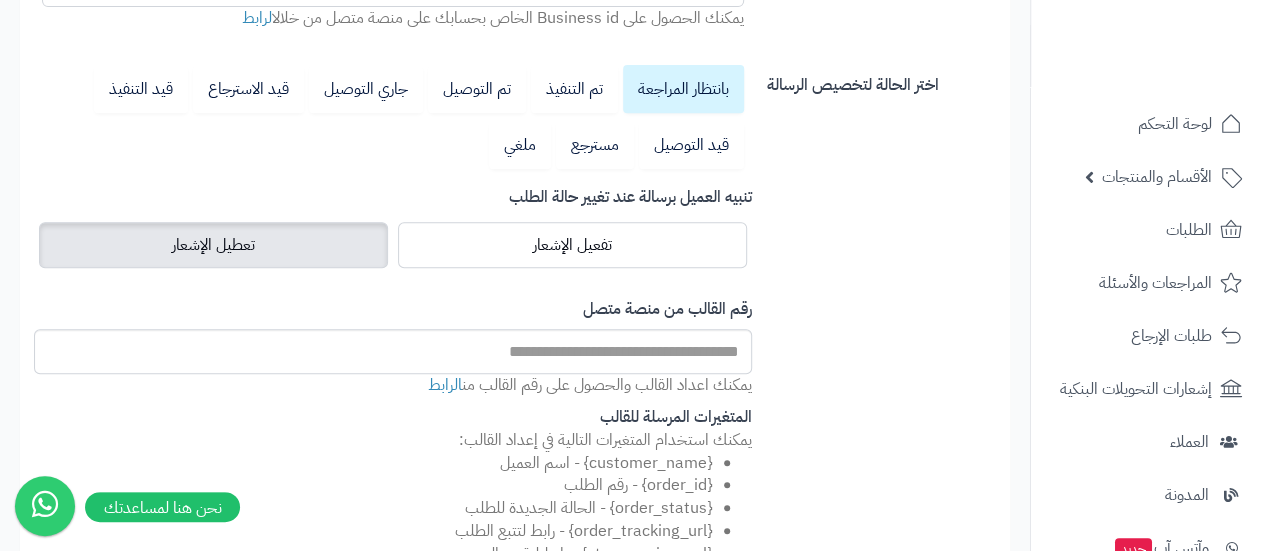scroll, scrollTop: 200, scrollLeft: 0, axis: vertical 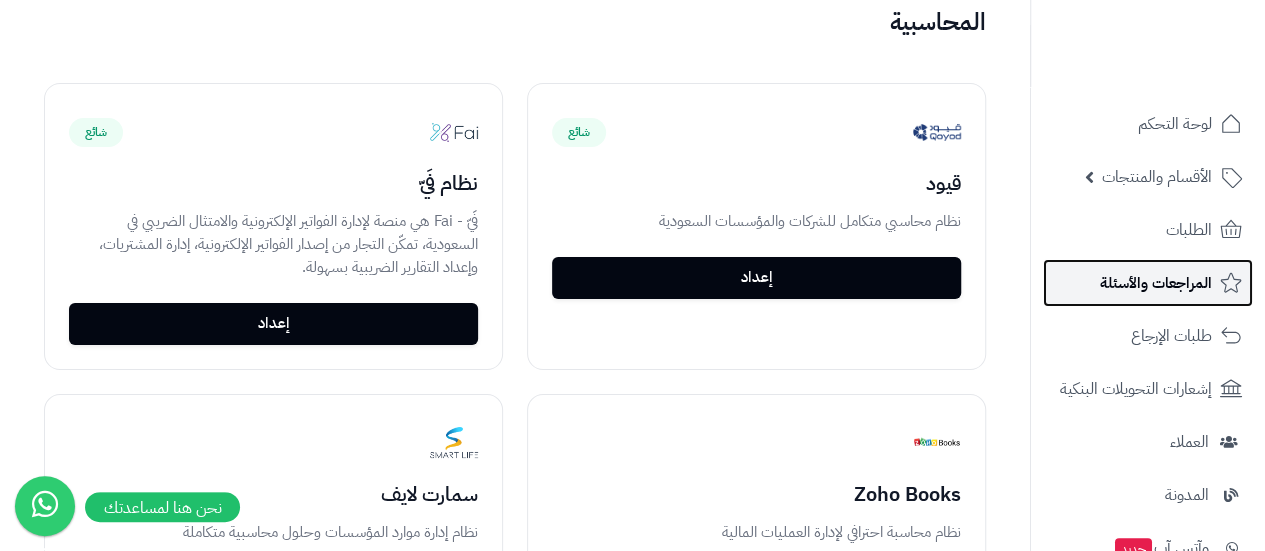 click on "المراجعات والأسئلة" at bounding box center [1148, 283] 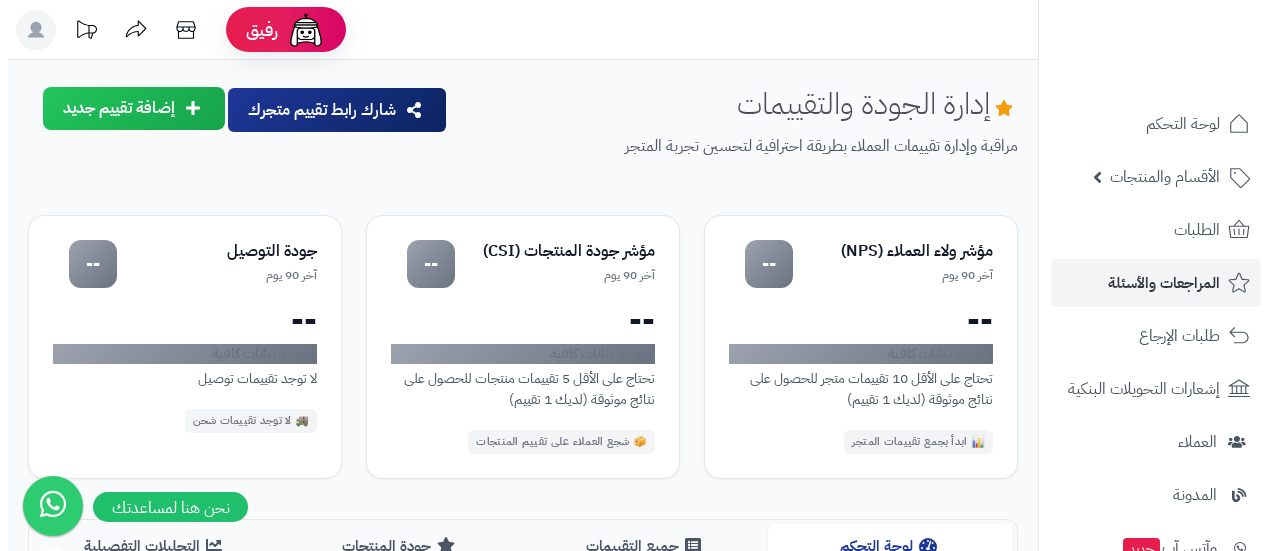 scroll, scrollTop: 0, scrollLeft: 0, axis: both 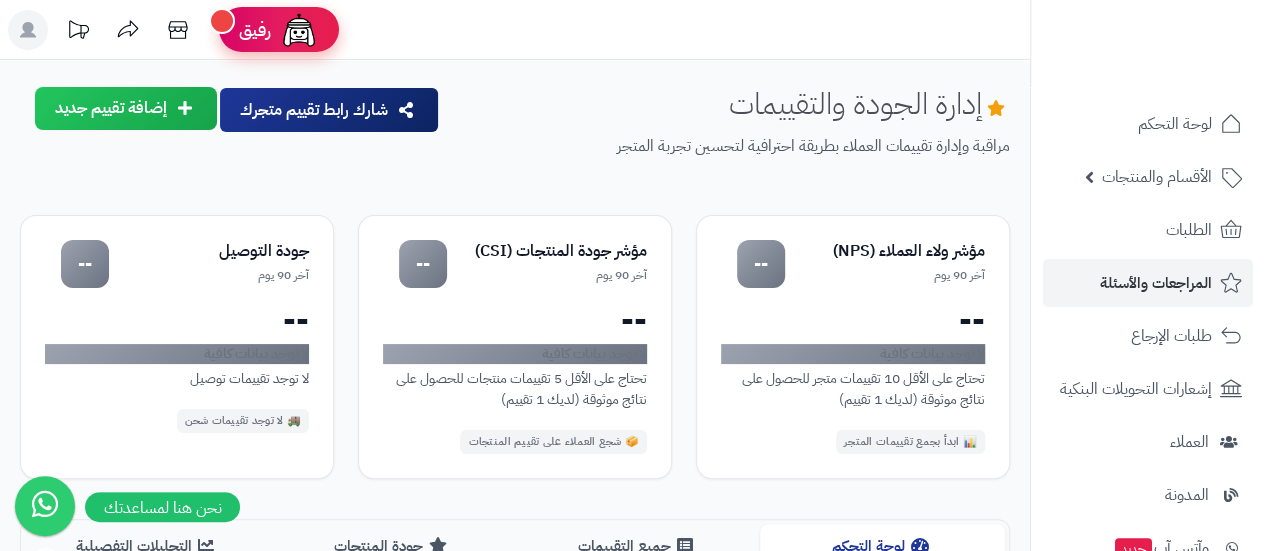 click at bounding box center [222, 21] 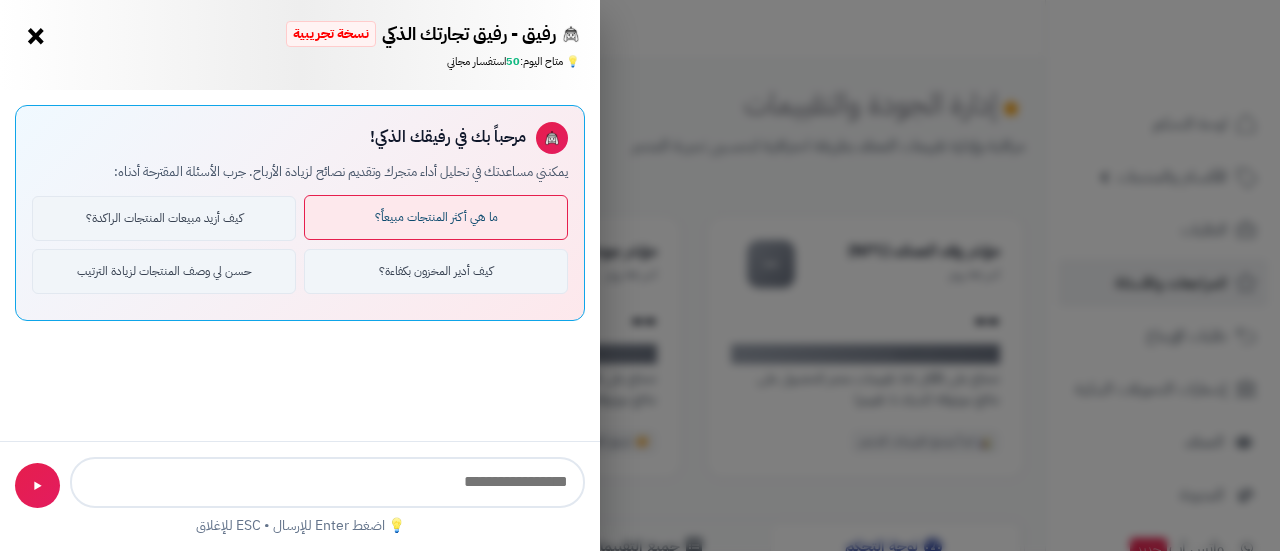 click on "ما هي أكثر المنتجات مبيعاً؟" at bounding box center [436, 217] 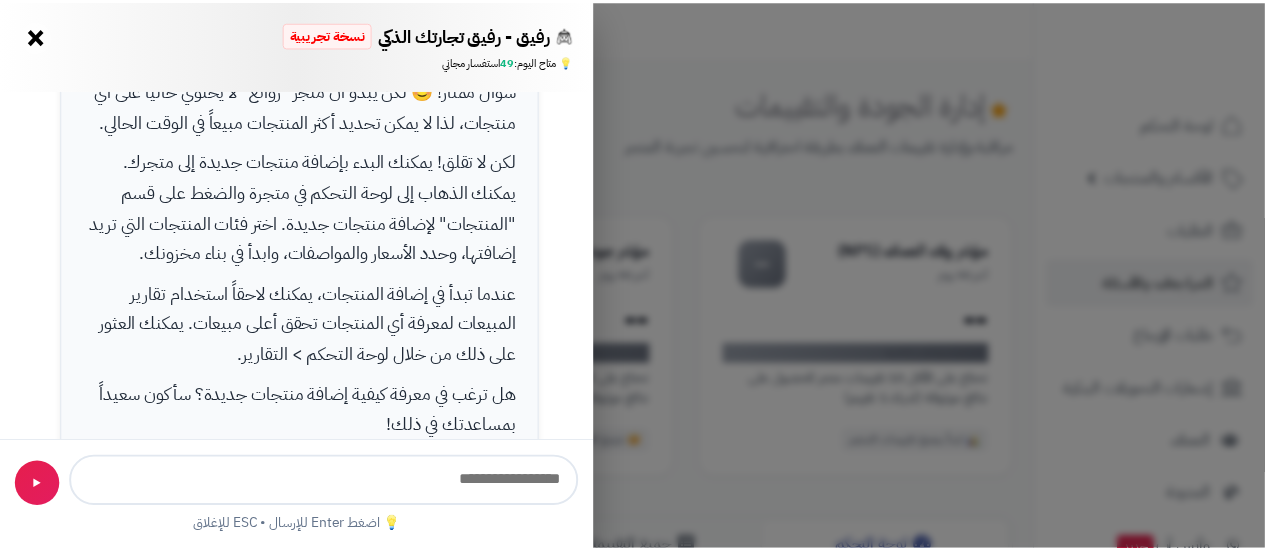 scroll, scrollTop: 360, scrollLeft: 0, axis: vertical 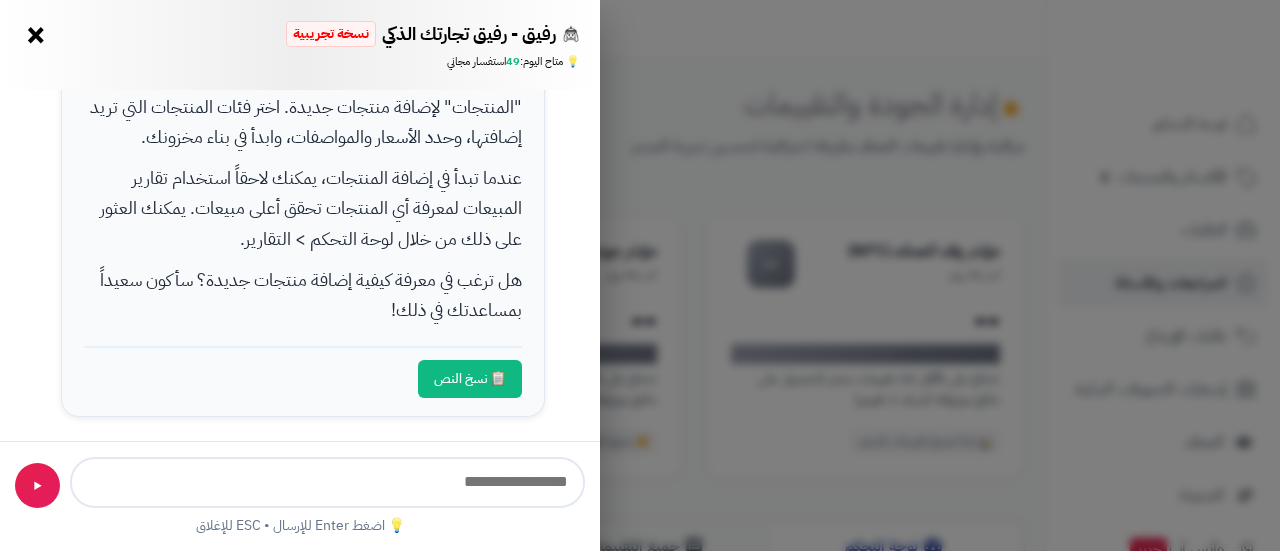 click on "×" at bounding box center (36, 35) 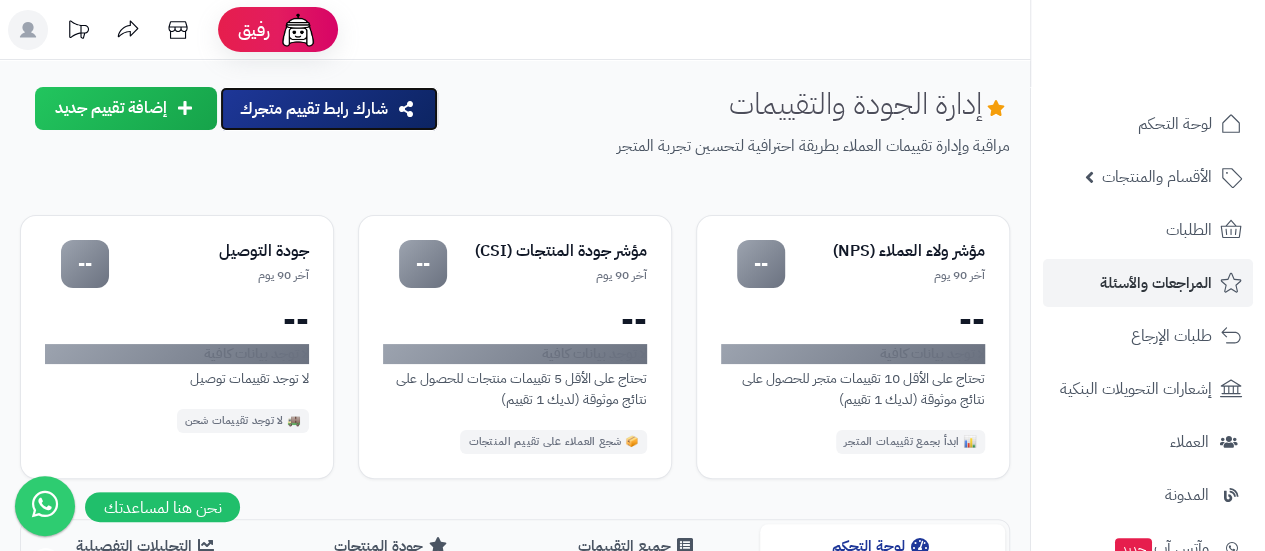click on "شارك رابط تقييم متجرك" at bounding box center [329, 109] 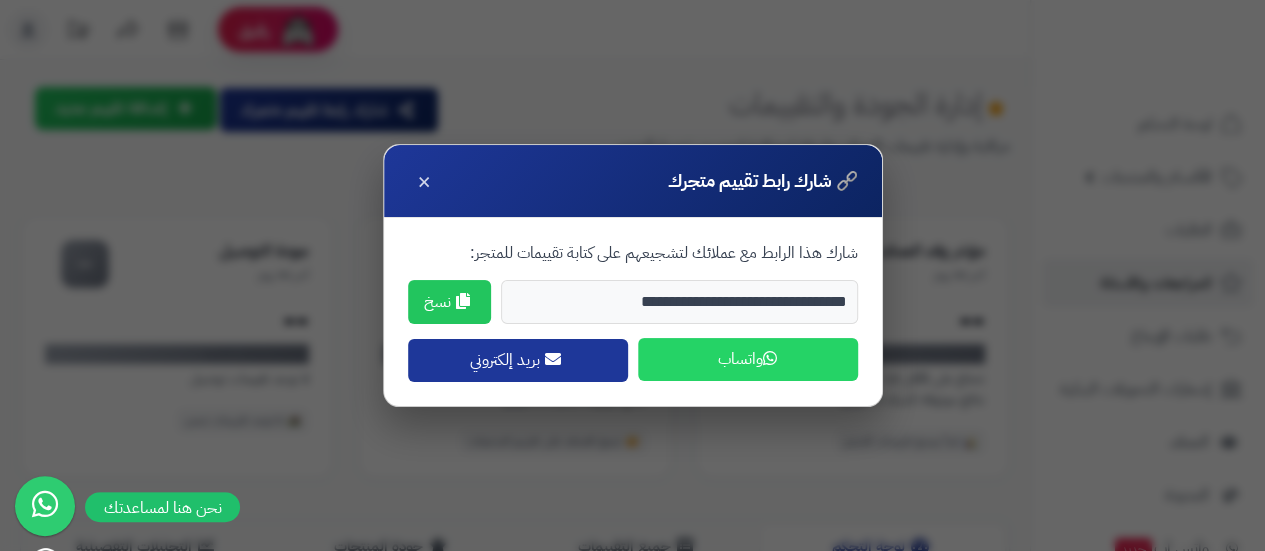 click on "واتساب" at bounding box center (748, 359) 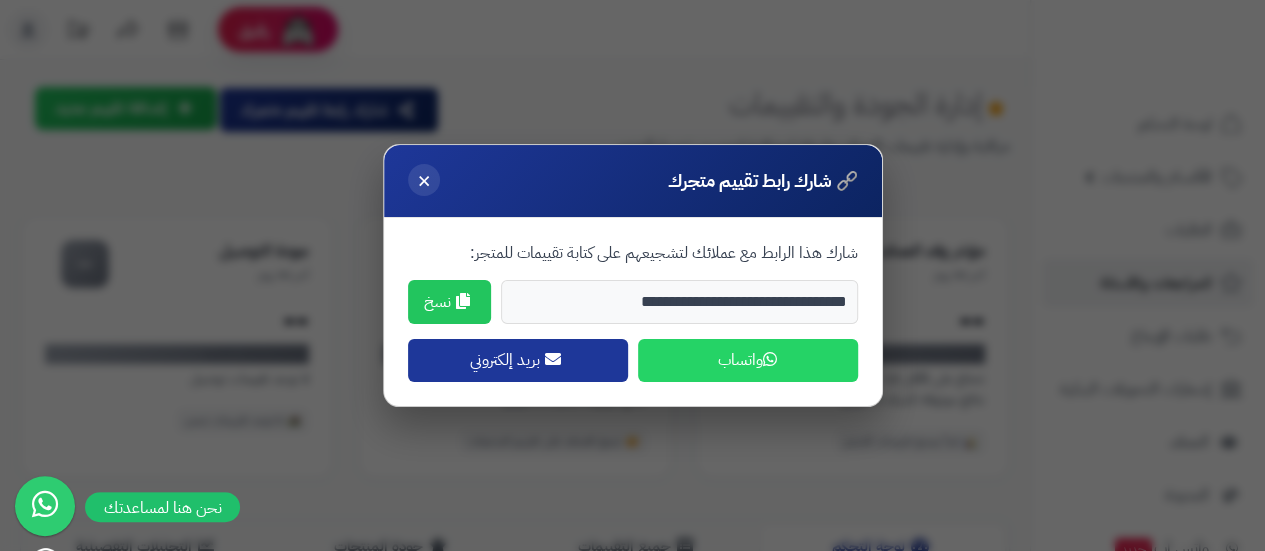 click on "×" at bounding box center [424, 180] 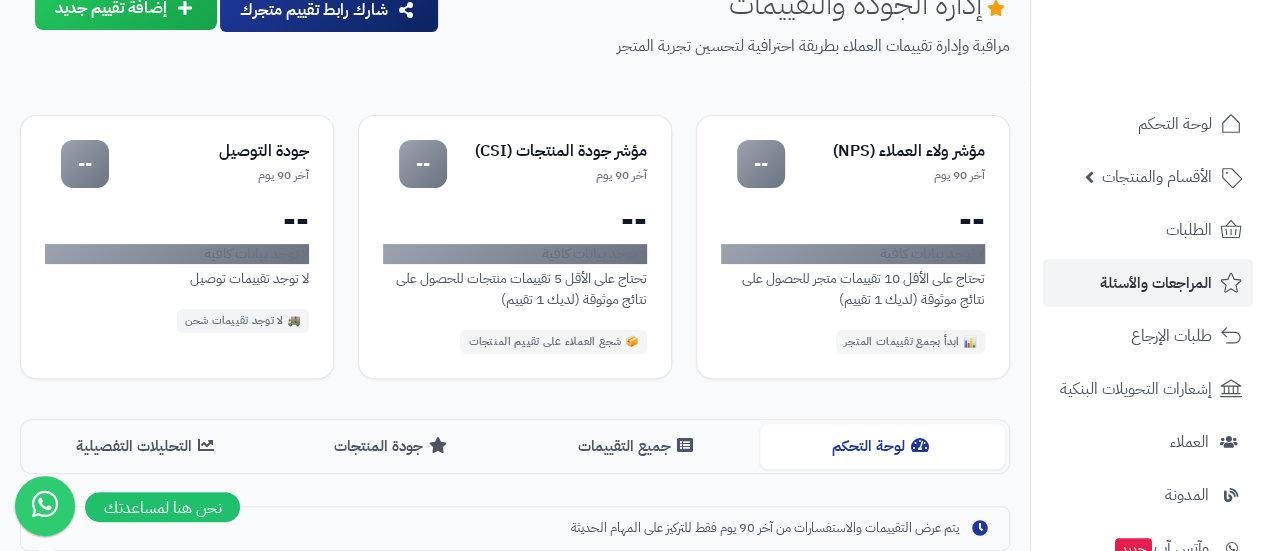scroll, scrollTop: 0, scrollLeft: 0, axis: both 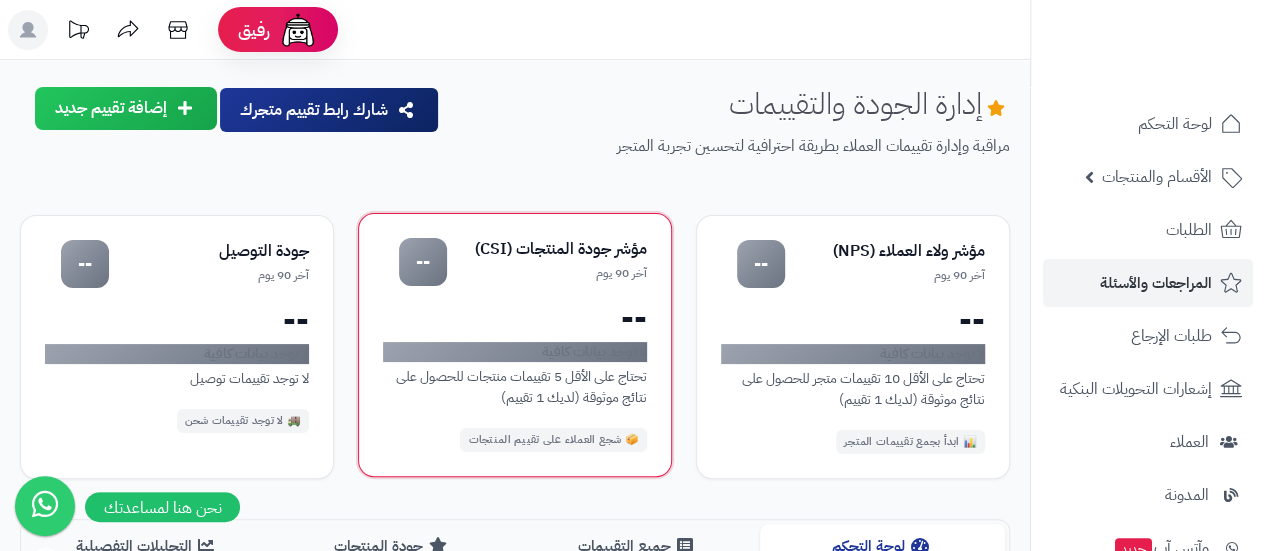 click on "مؤشر جودة المنتجات (CSI) آخر 90 يوم
--
--
لا توجد بيانات كافية
تحتاج على الأقل 5 تقييمات منتجات للحصول على نتائج موثوقة (لديك 1 تقييم)
📦 شجع العملاء على تقييم المنتجات" at bounding box center (515, 345) 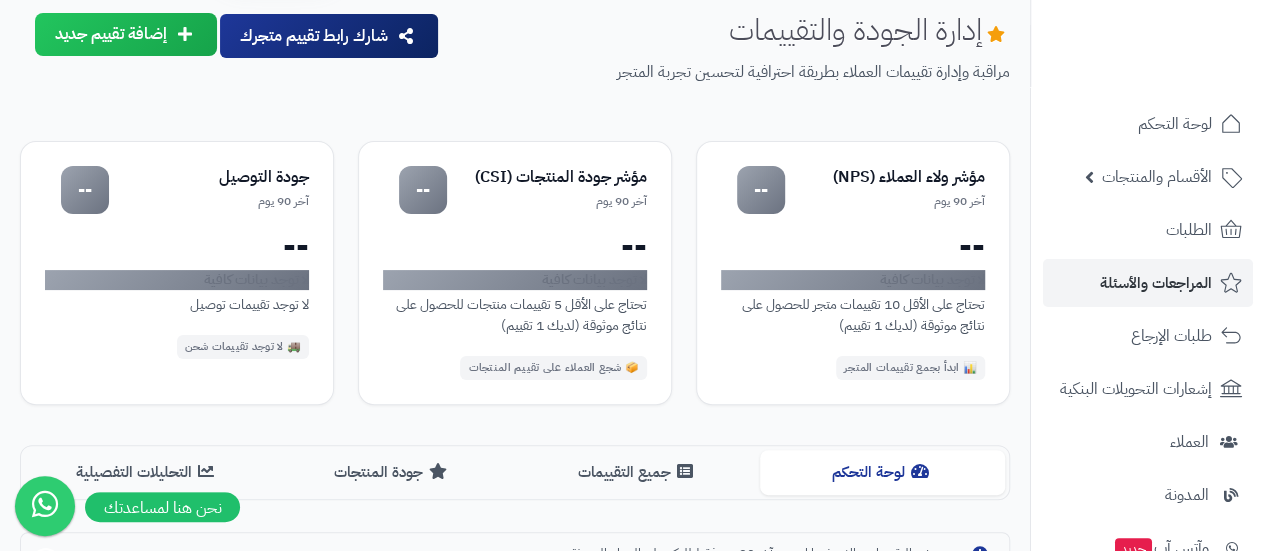 scroll, scrollTop: 0, scrollLeft: 0, axis: both 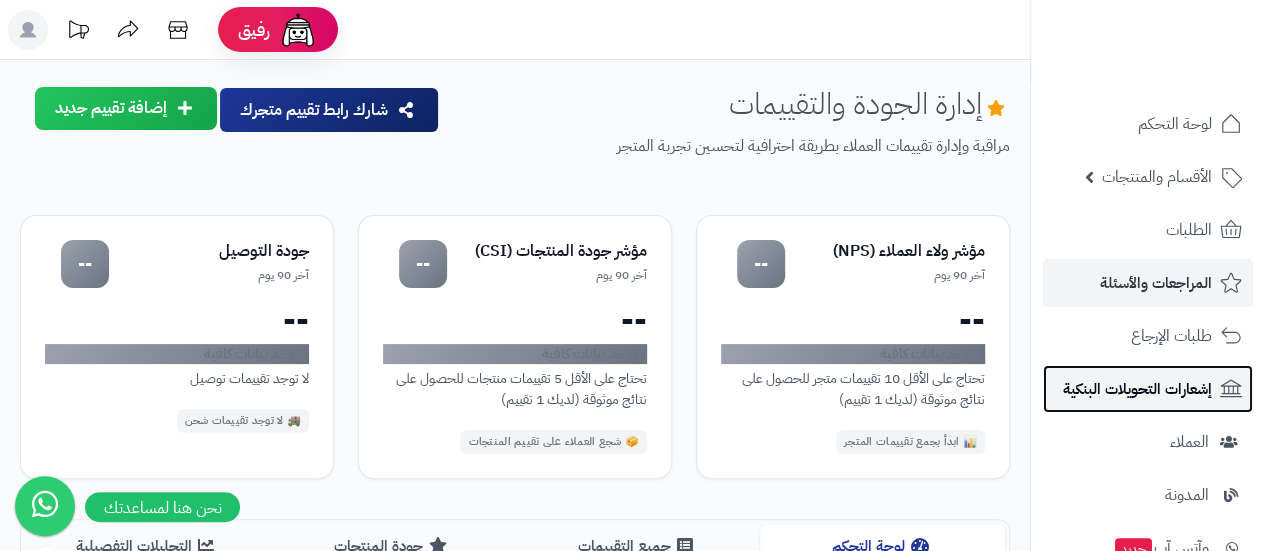 click on "إشعارات التحويلات البنكية" at bounding box center (1137, 389) 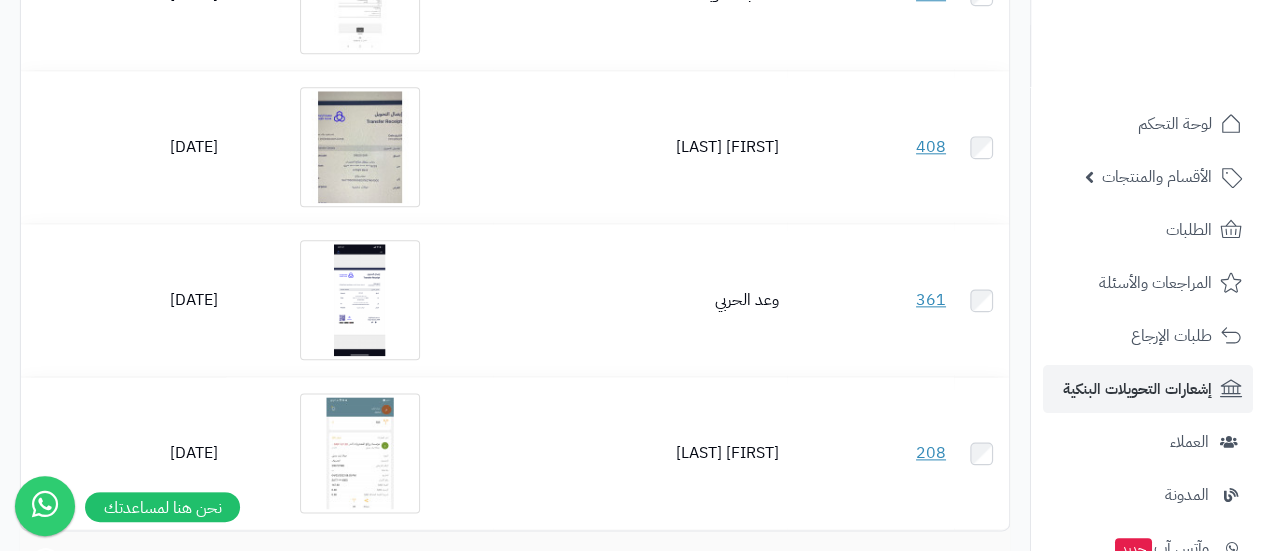 scroll, scrollTop: 1234, scrollLeft: 0, axis: vertical 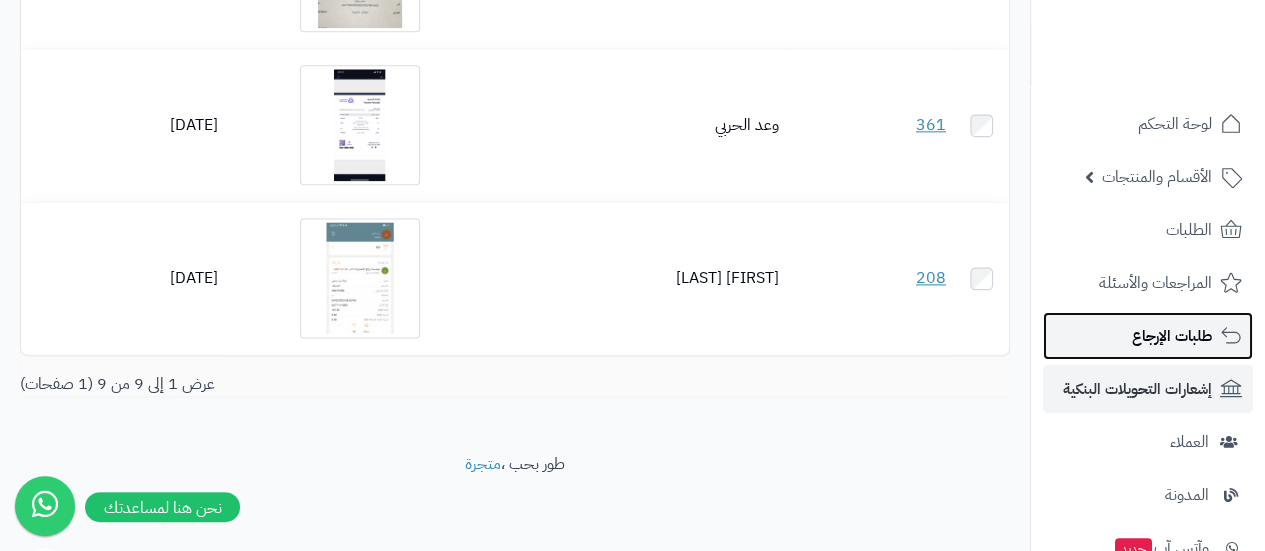 click on "طلبات الإرجاع" at bounding box center (1172, 336) 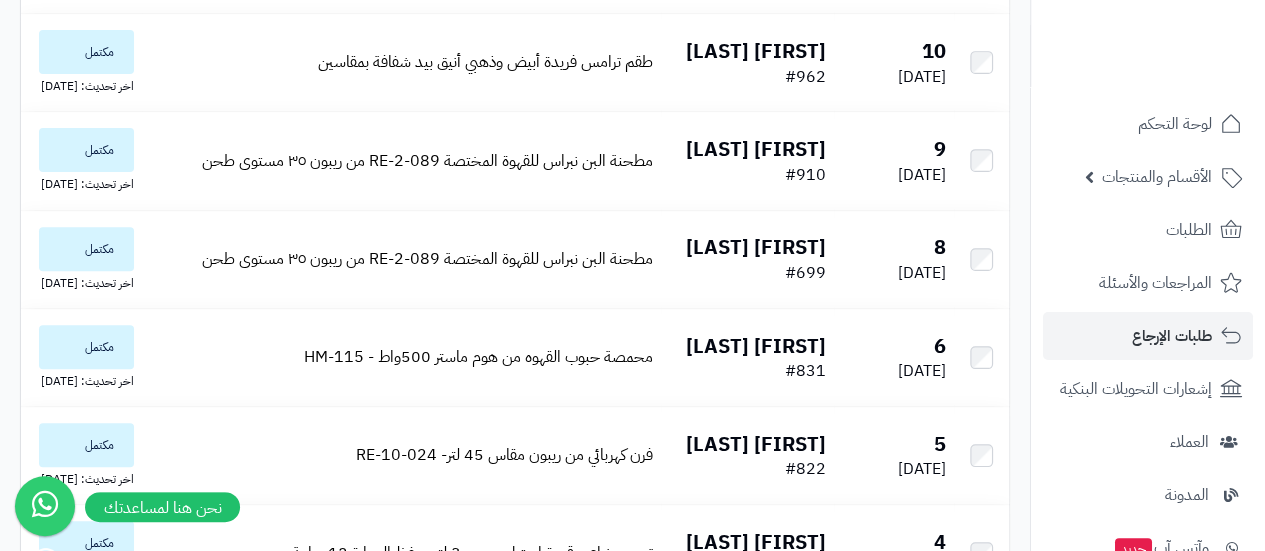 scroll, scrollTop: 0, scrollLeft: 0, axis: both 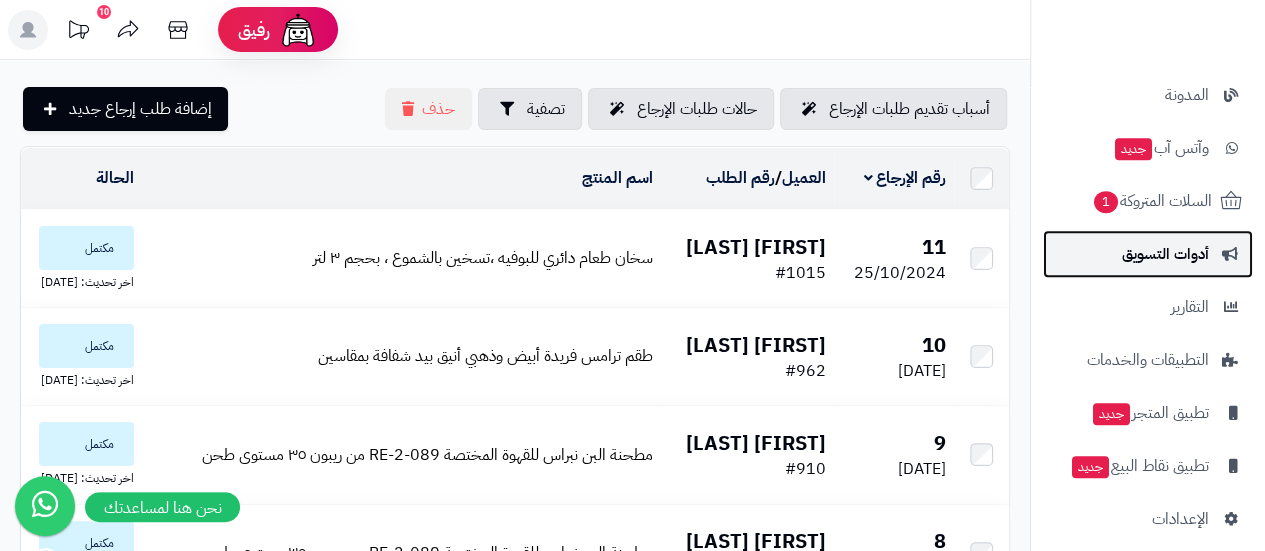 click on "أدوات التسويق" at bounding box center (1165, 254) 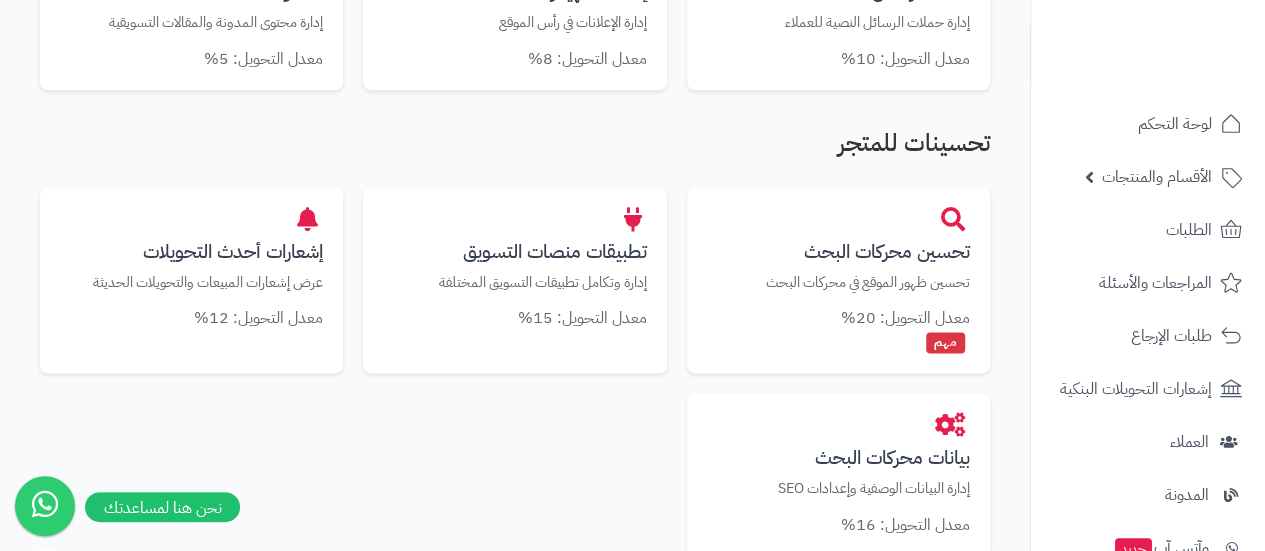 scroll, scrollTop: 1200, scrollLeft: 0, axis: vertical 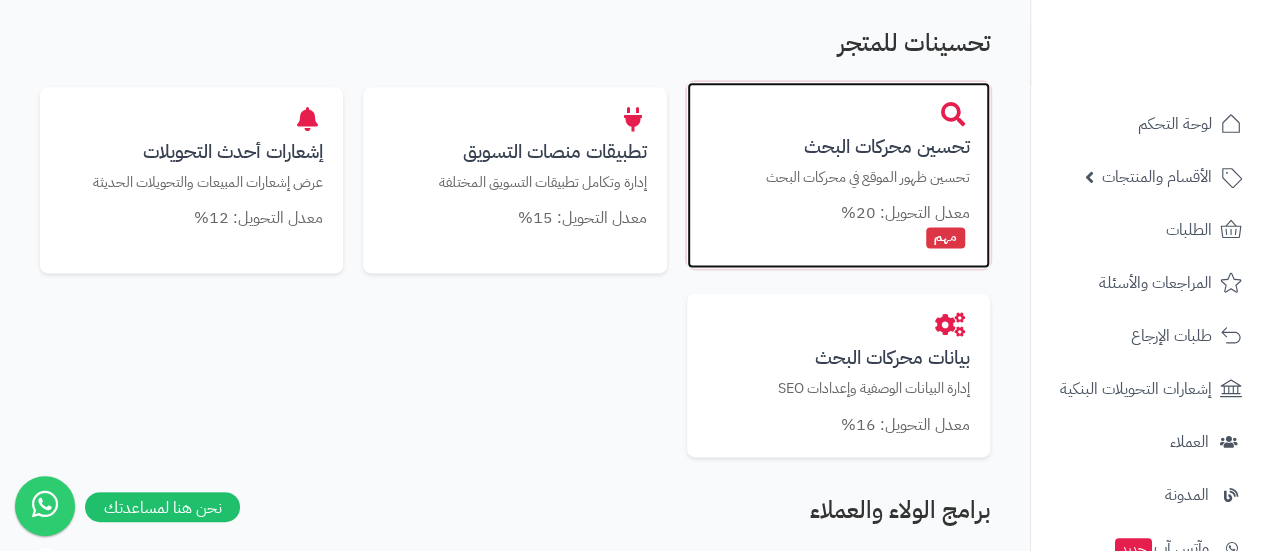 click on "تحسين محركات البحث تحسين ظهور الموقع في محركات البحث
معدل التحويل: 20%
مهم" at bounding box center [838, 175] 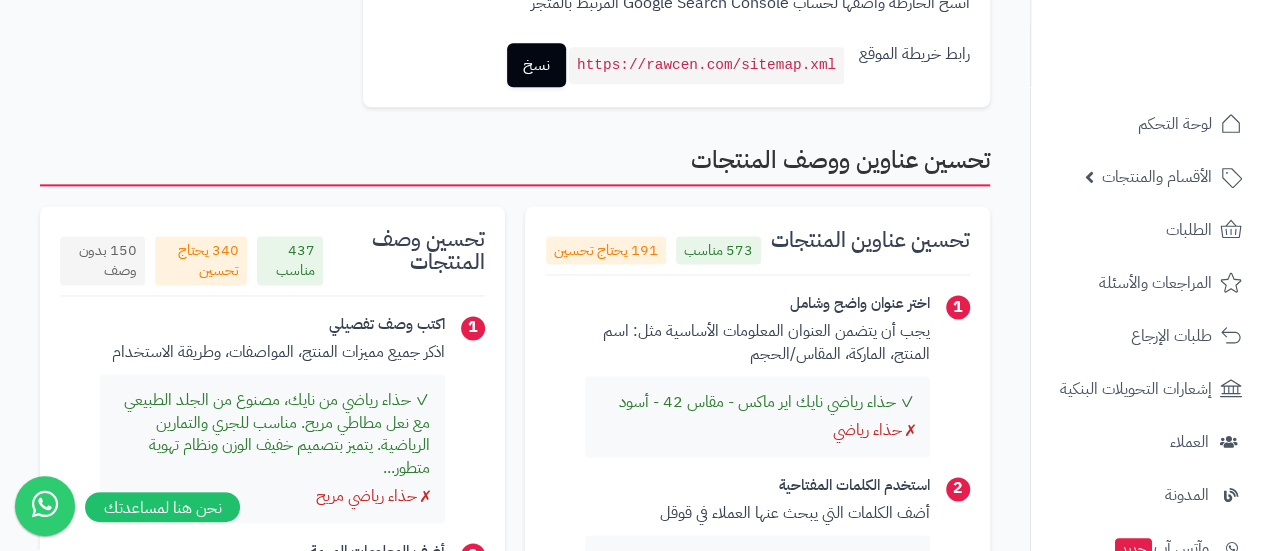 scroll, scrollTop: 1400, scrollLeft: 0, axis: vertical 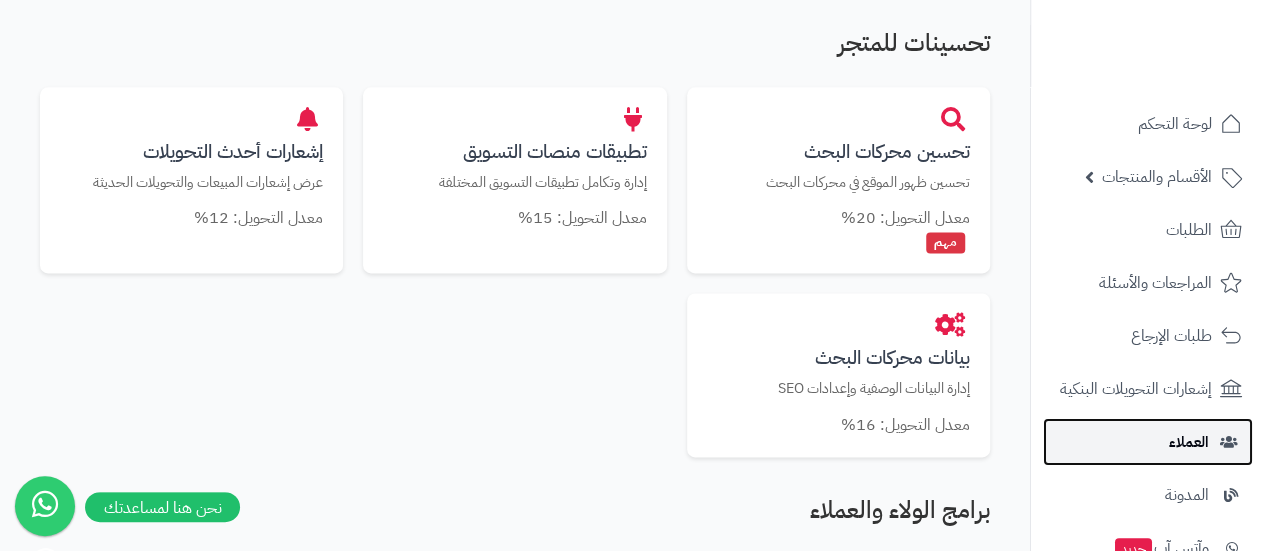 click on "العملاء" at bounding box center [1148, 442] 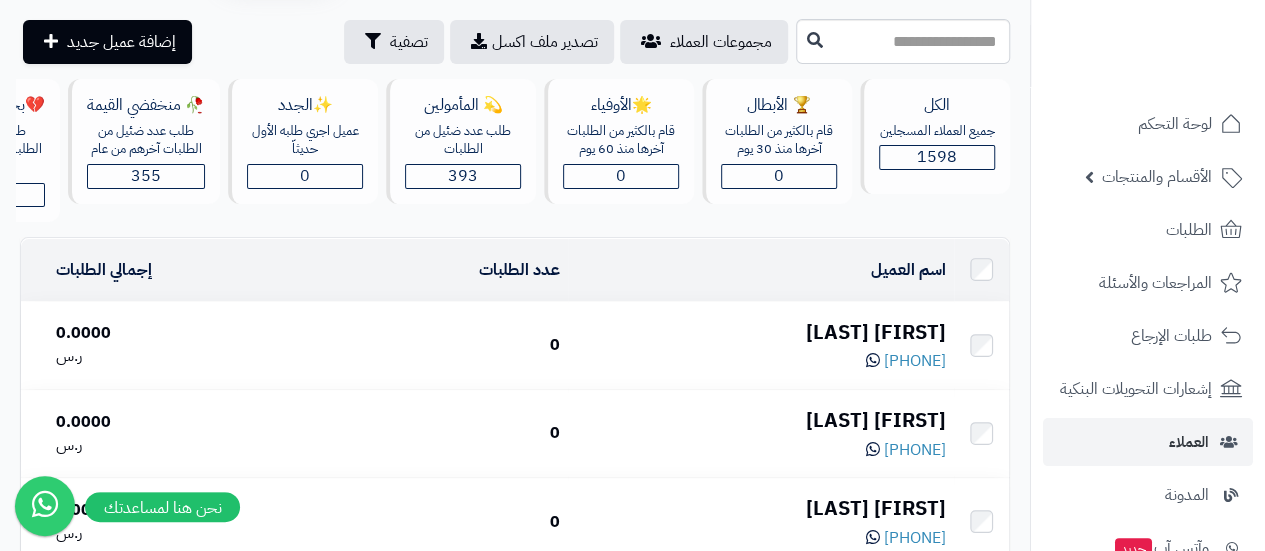 scroll, scrollTop: 100, scrollLeft: 0, axis: vertical 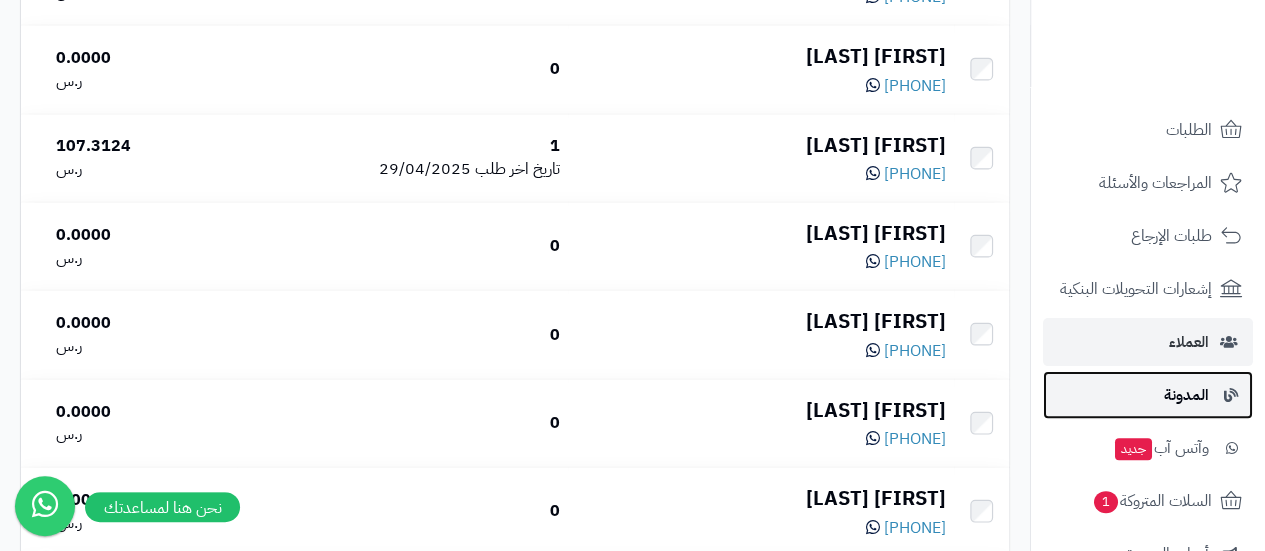 click on "المدونة" at bounding box center [1186, 395] 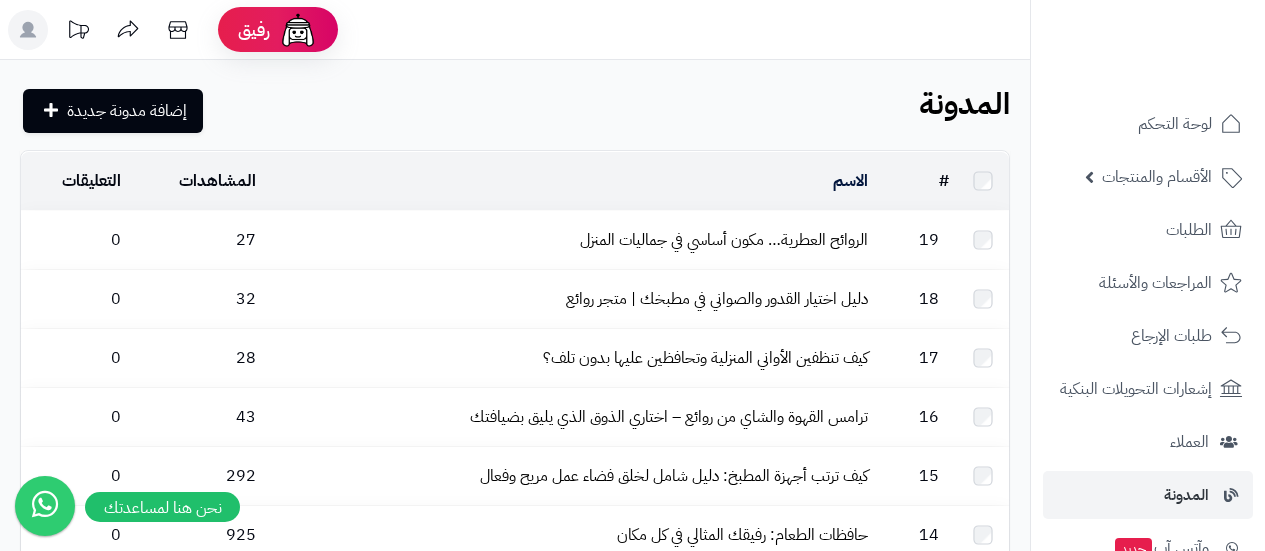 scroll, scrollTop: 0, scrollLeft: 0, axis: both 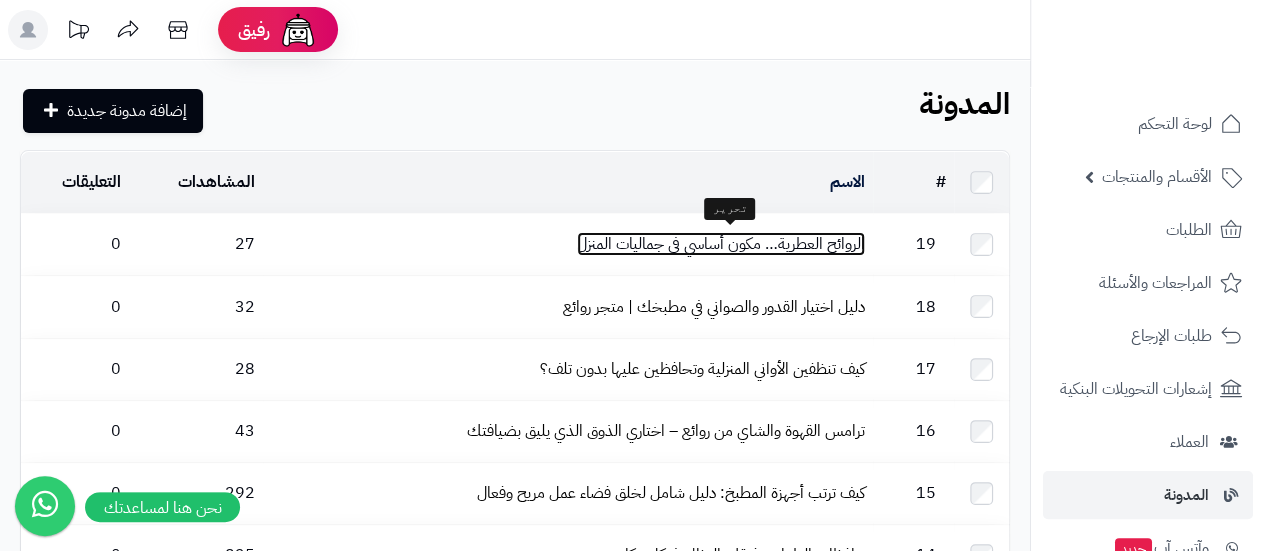 click on "الروائح العطرية… مكون أساسي في جماليات المنزل" at bounding box center [721, 244] 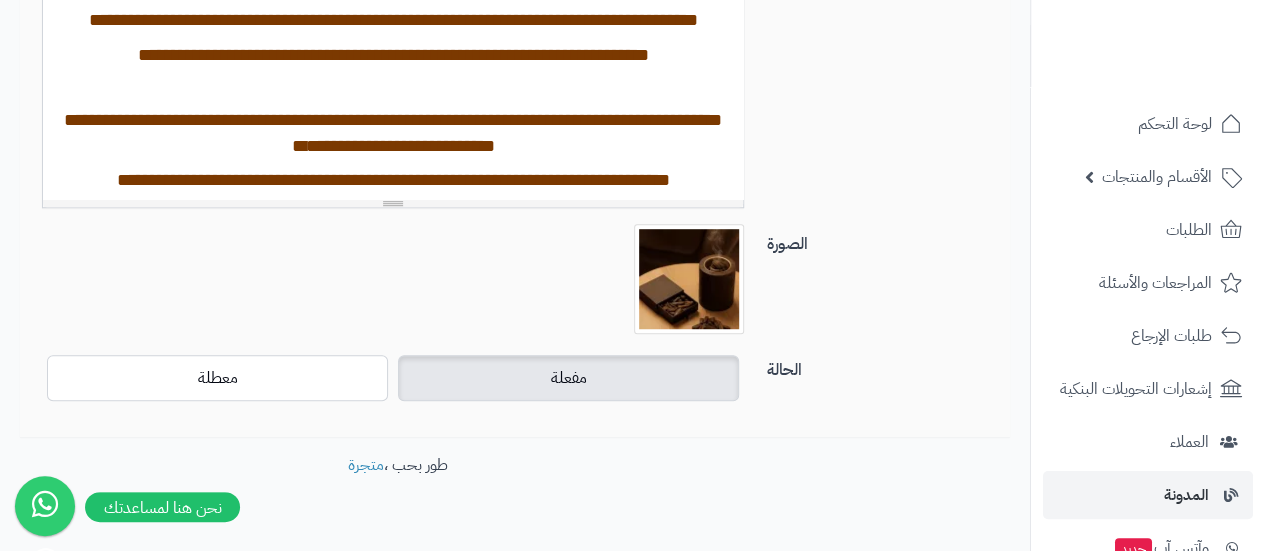 scroll, scrollTop: 589, scrollLeft: 0, axis: vertical 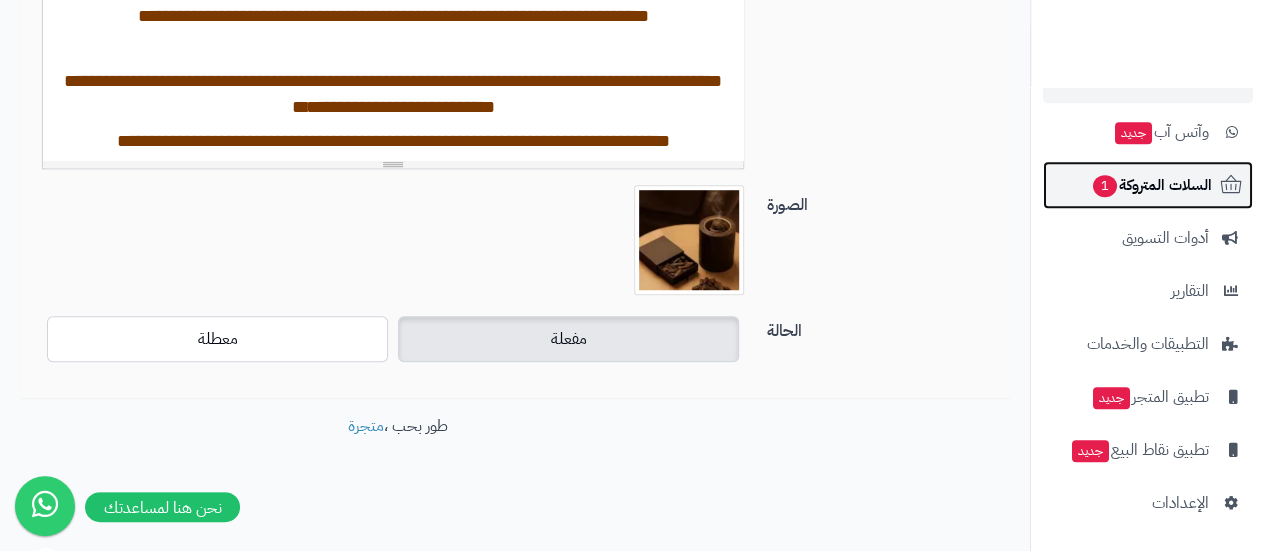 click on "السلات المتروكة  1" at bounding box center (1151, 185) 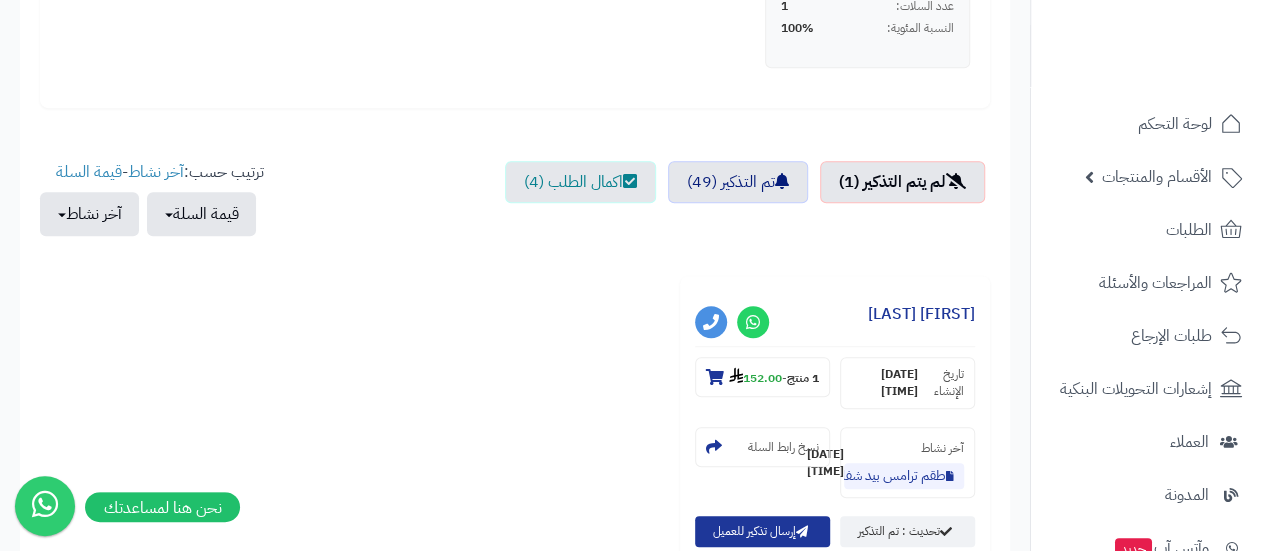 scroll, scrollTop: 700, scrollLeft: 0, axis: vertical 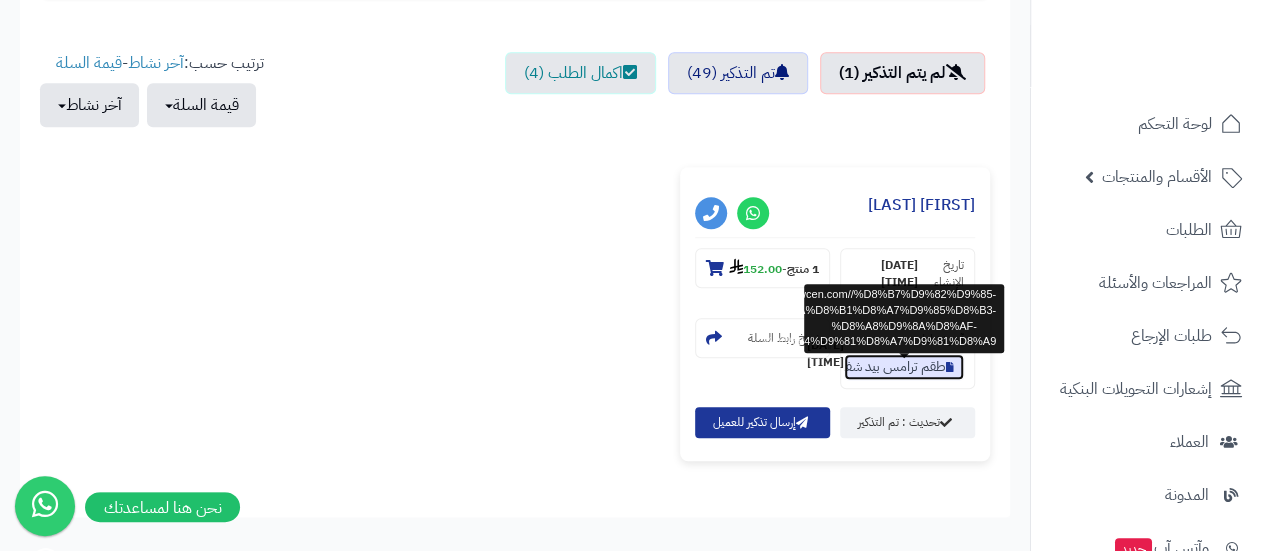 click on "طقم ترامس بيد شفافة" at bounding box center (904, 367) 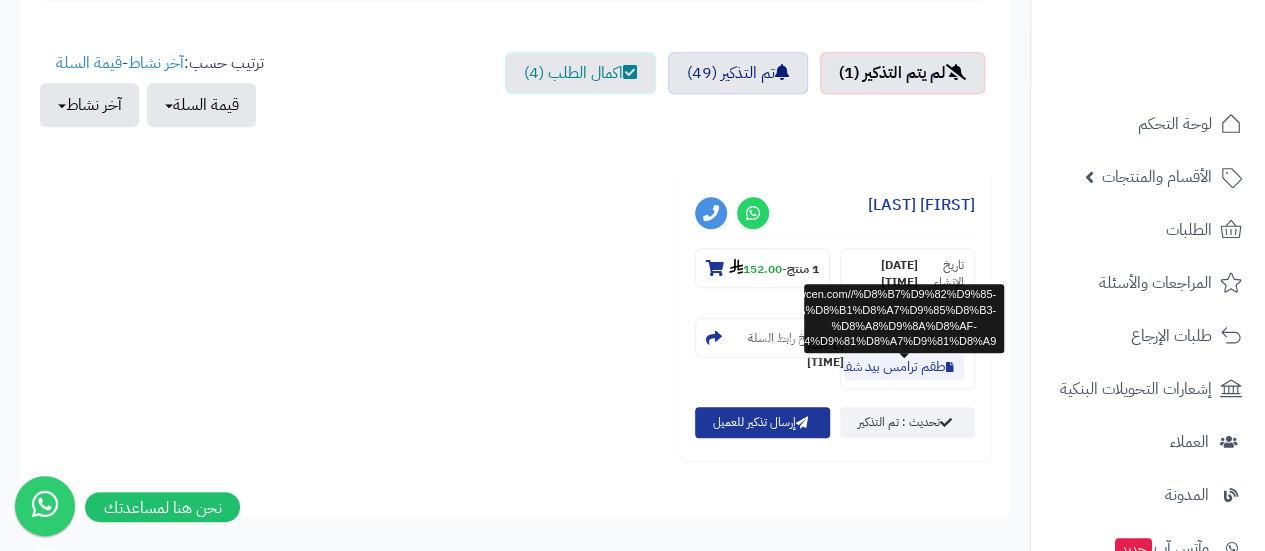 click on "**********" at bounding box center [515, 321] 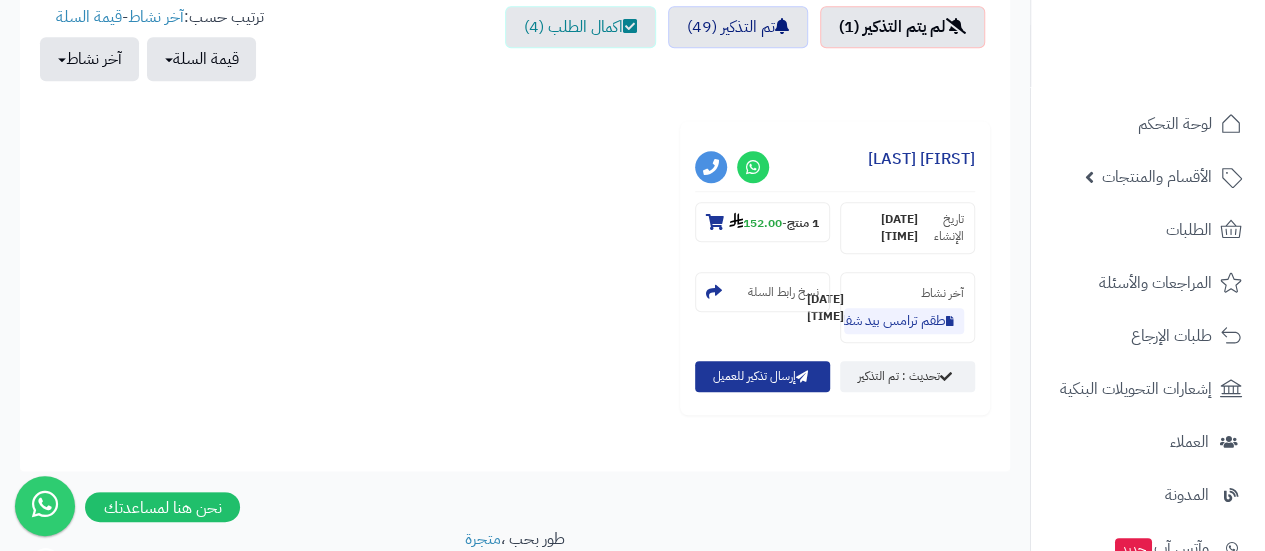 scroll, scrollTop: 837, scrollLeft: 0, axis: vertical 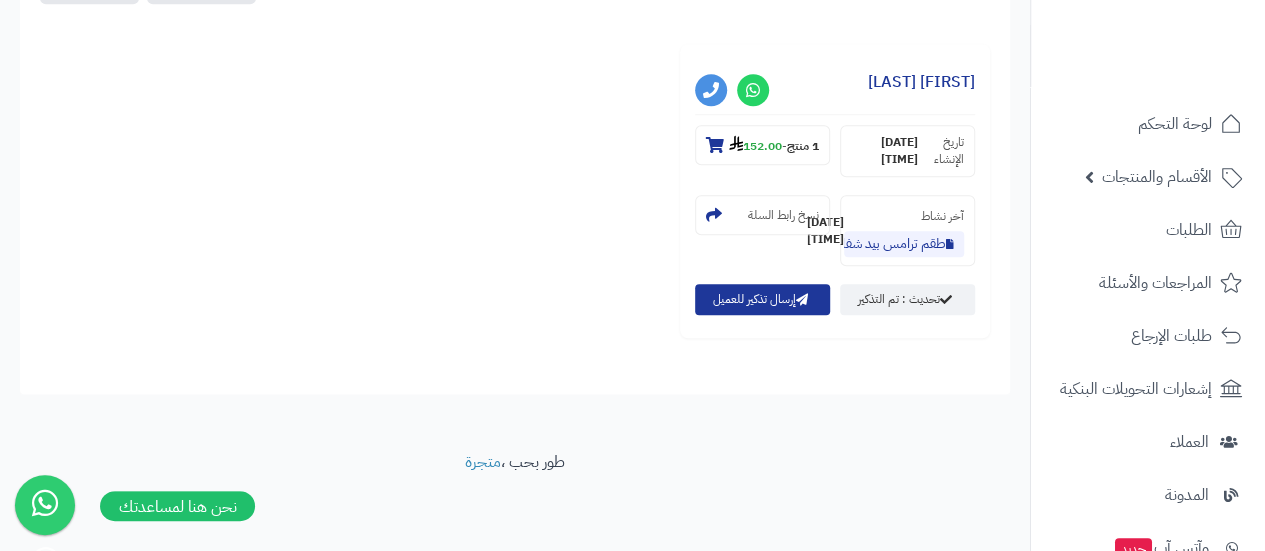 click at bounding box center [45, 505] 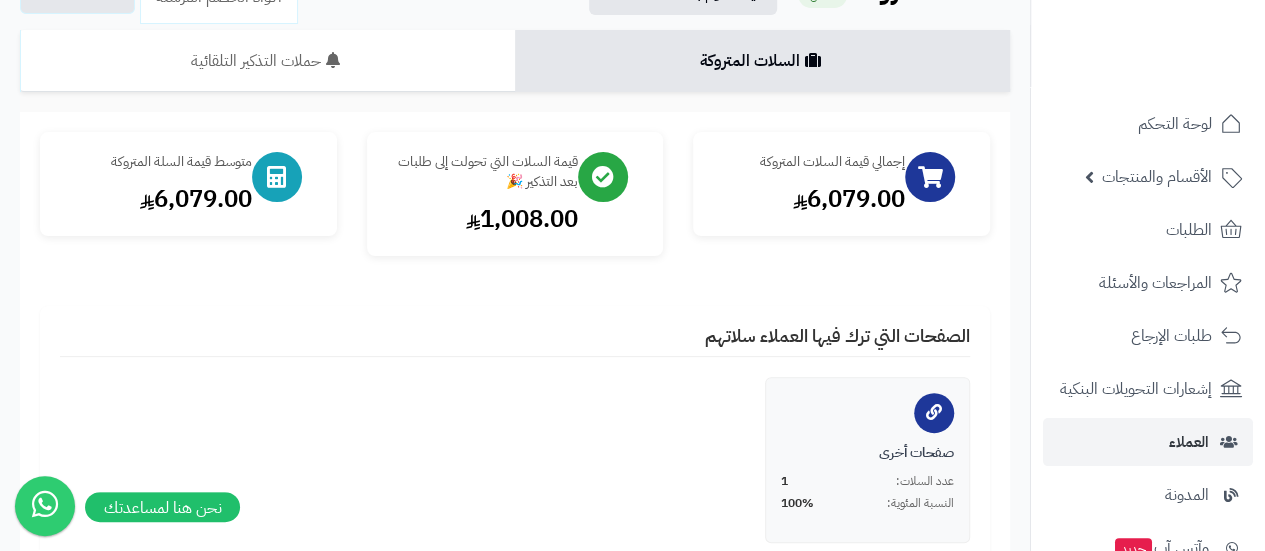 scroll, scrollTop: 0, scrollLeft: 0, axis: both 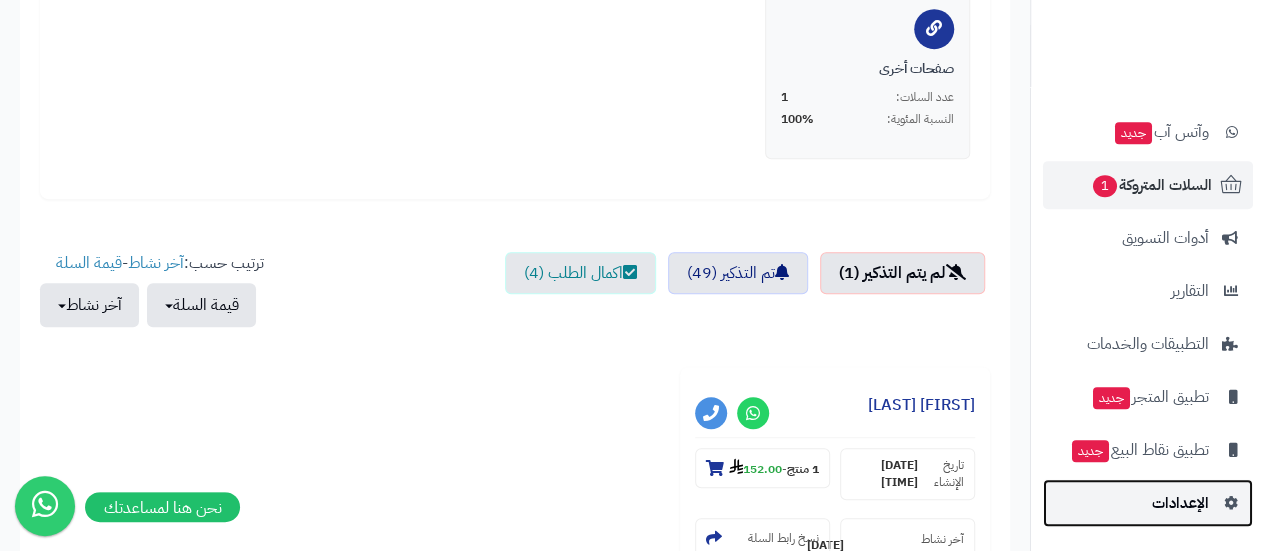 click on "الإعدادات" at bounding box center (1180, 503) 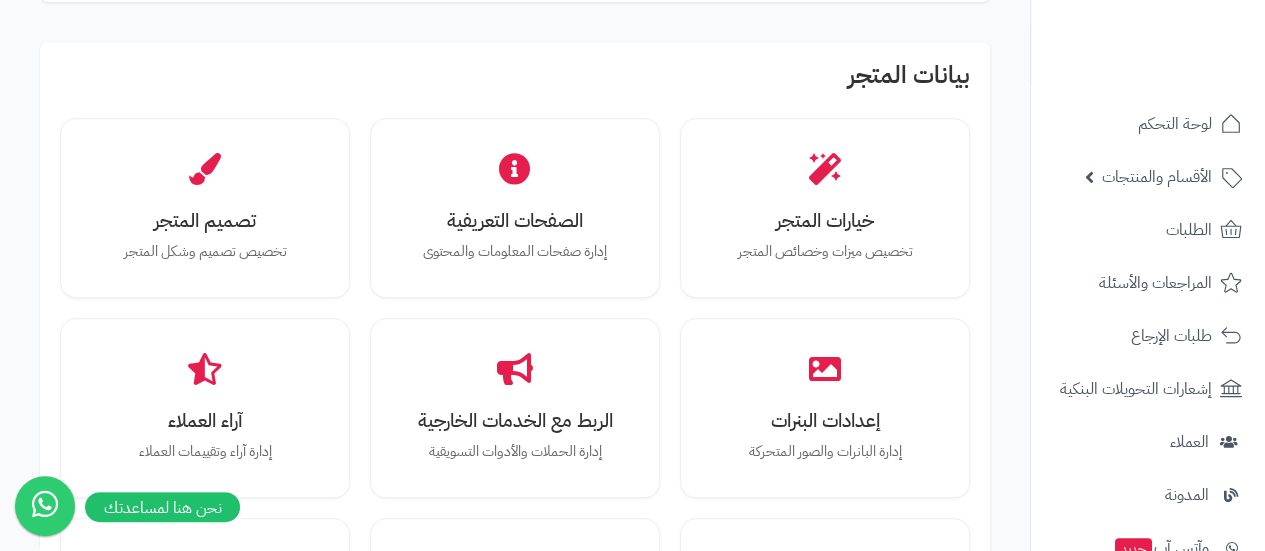 scroll, scrollTop: 600, scrollLeft: 0, axis: vertical 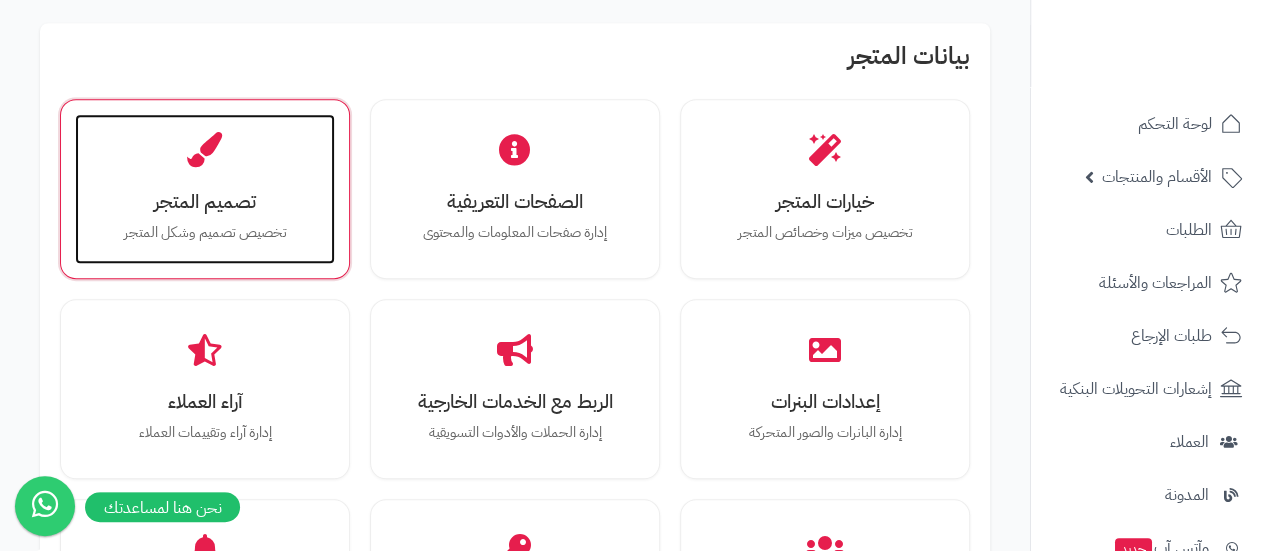click on "تصميم المتجر" at bounding box center [205, 201] 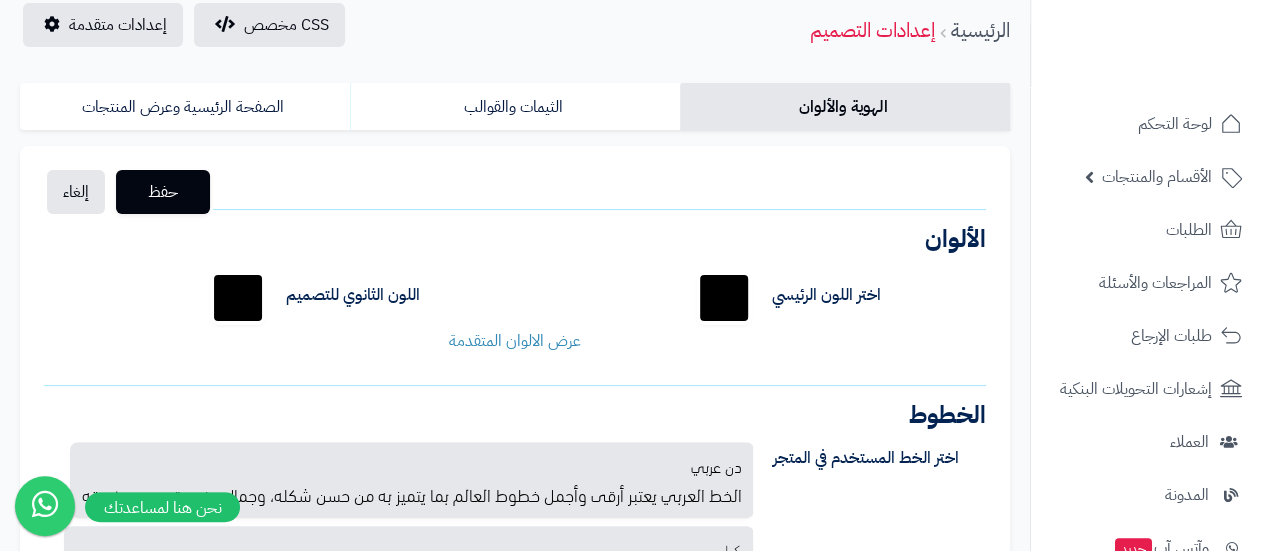 scroll, scrollTop: 0, scrollLeft: 0, axis: both 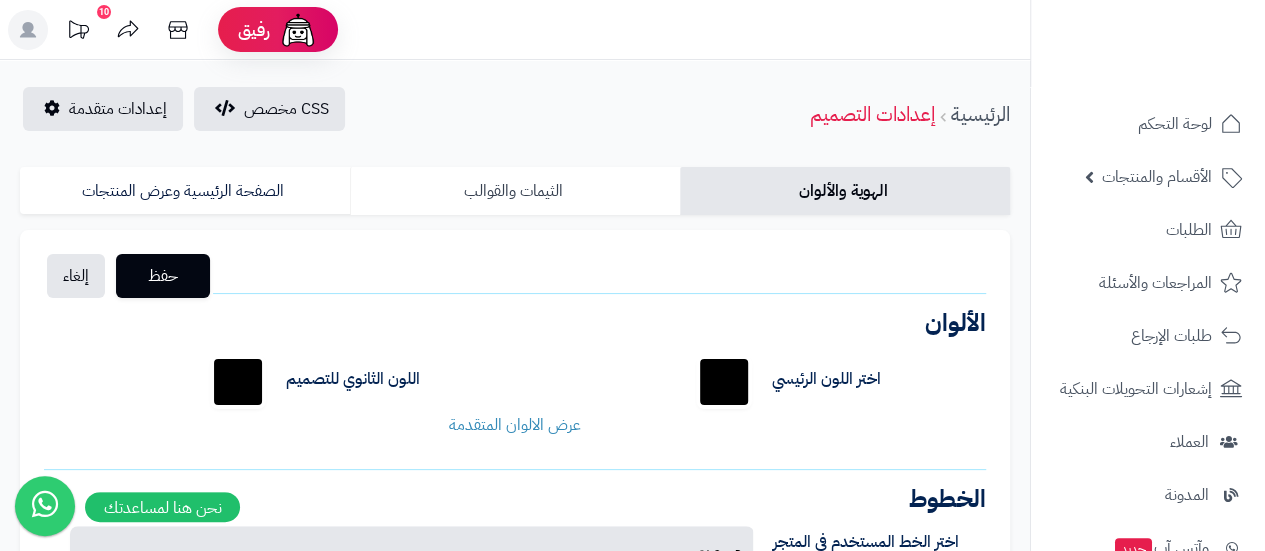 click on "الثيمات والقوالب" at bounding box center [515, 191] 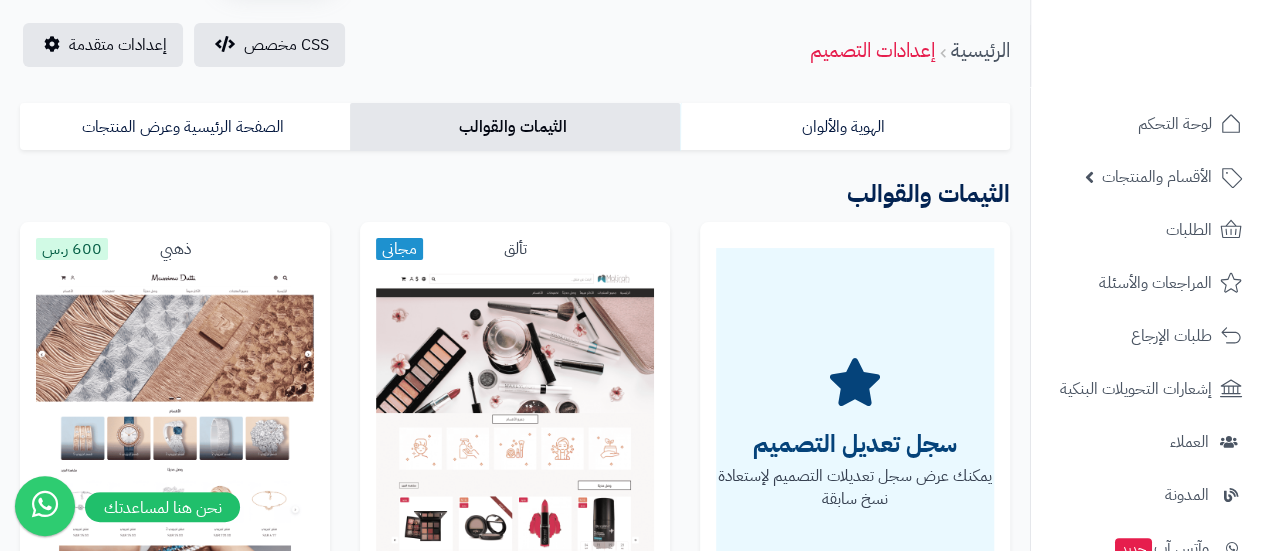 scroll, scrollTop: 0, scrollLeft: 0, axis: both 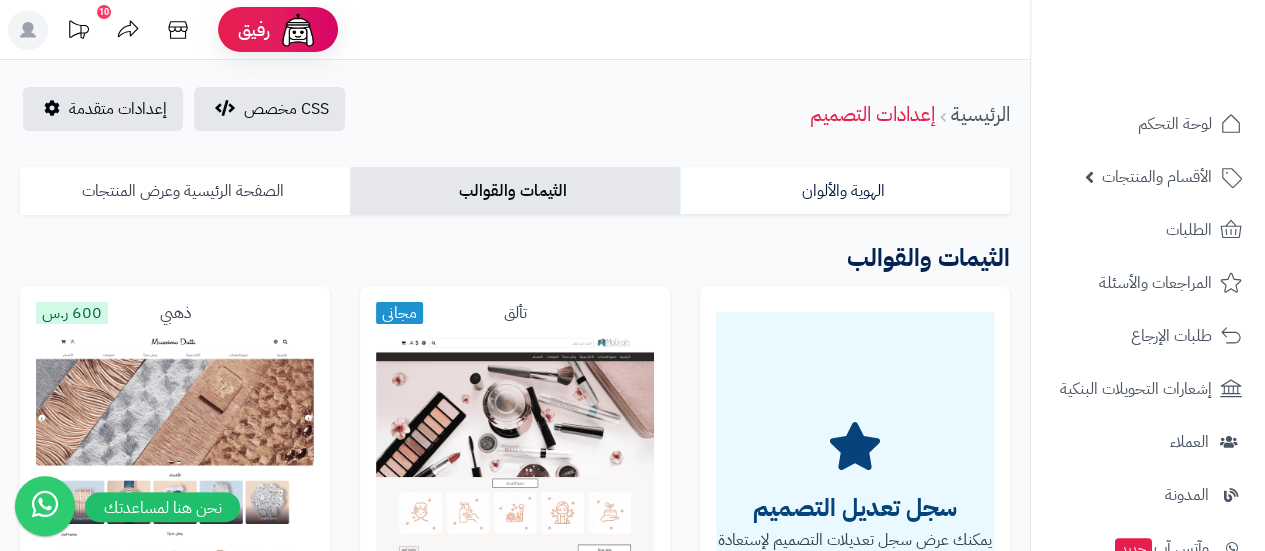click on "الصفحة الرئيسية وعرض المنتجات" at bounding box center (185, 191) 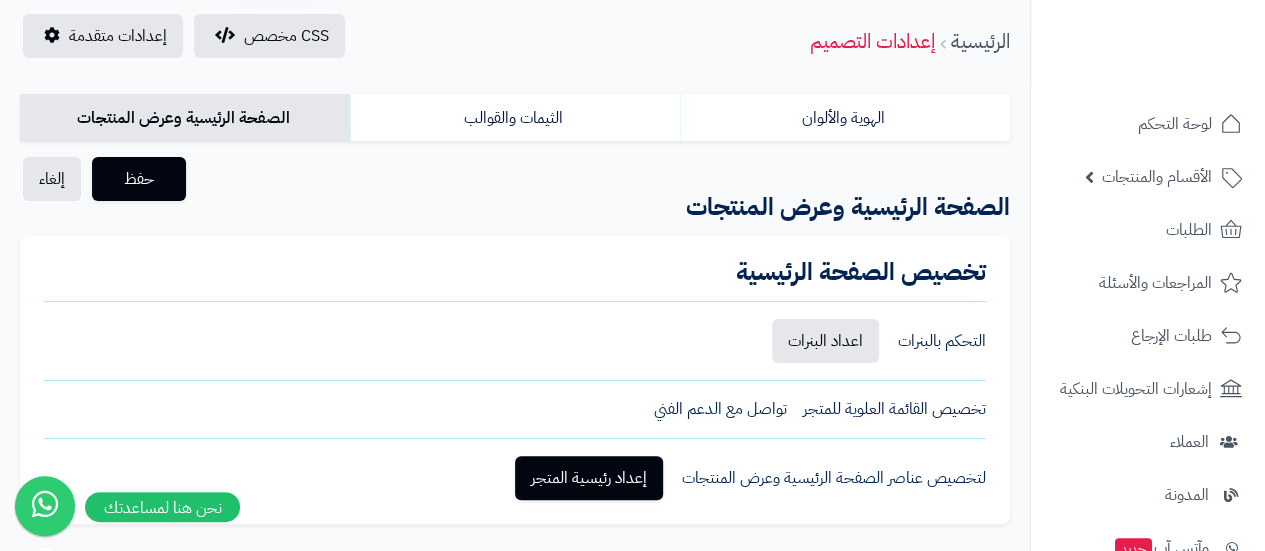 scroll, scrollTop: 0, scrollLeft: 0, axis: both 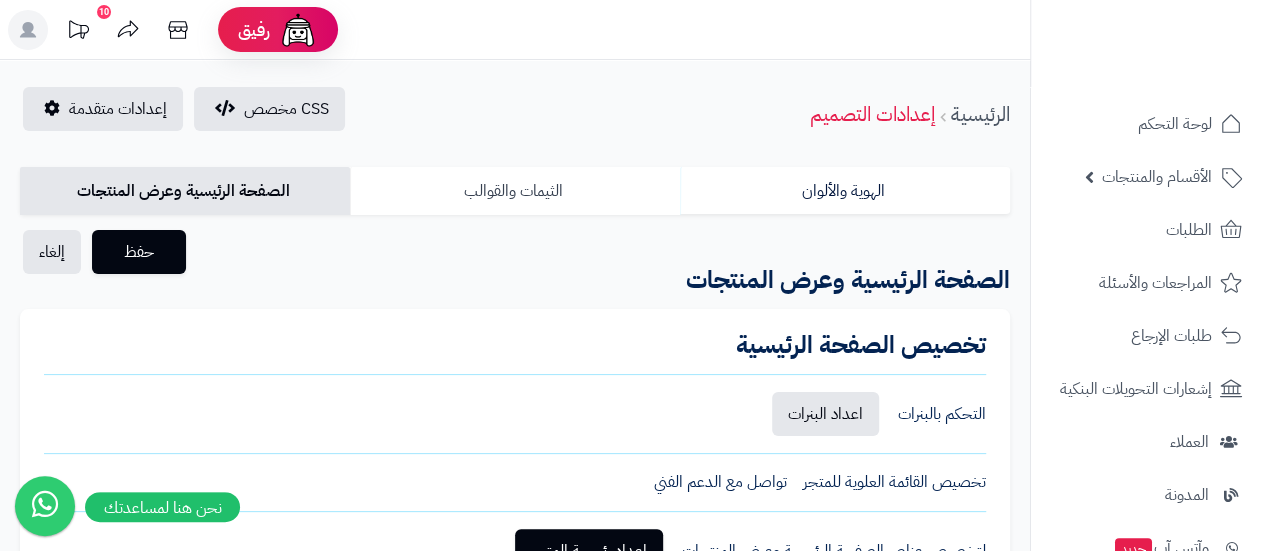 click on "الثيمات والقوالب" at bounding box center [515, 191] 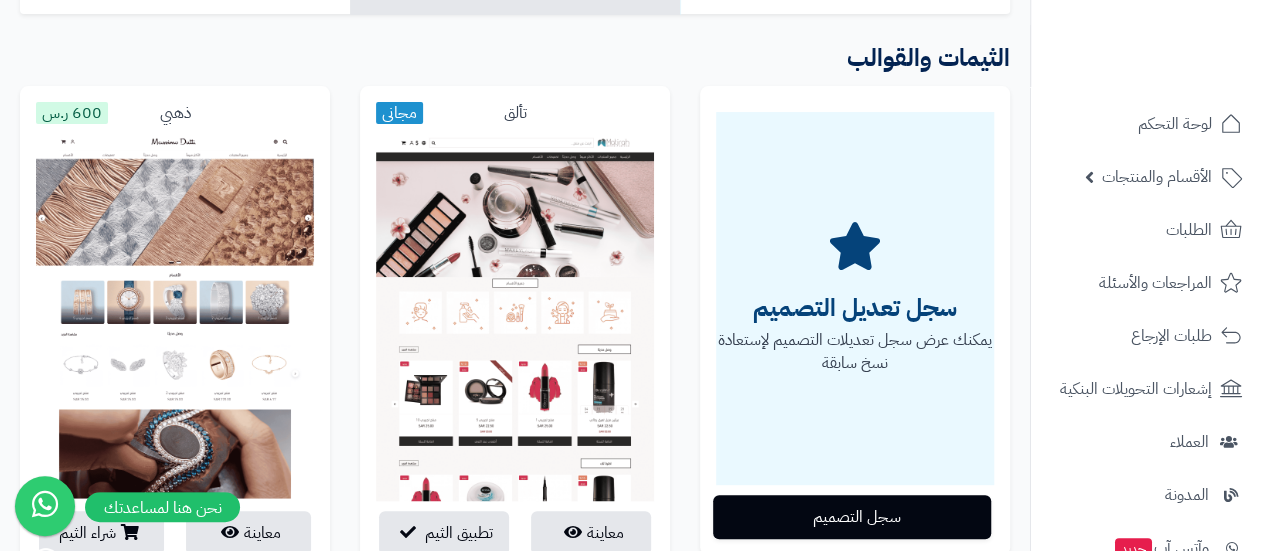 scroll, scrollTop: 500, scrollLeft: 0, axis: vertical 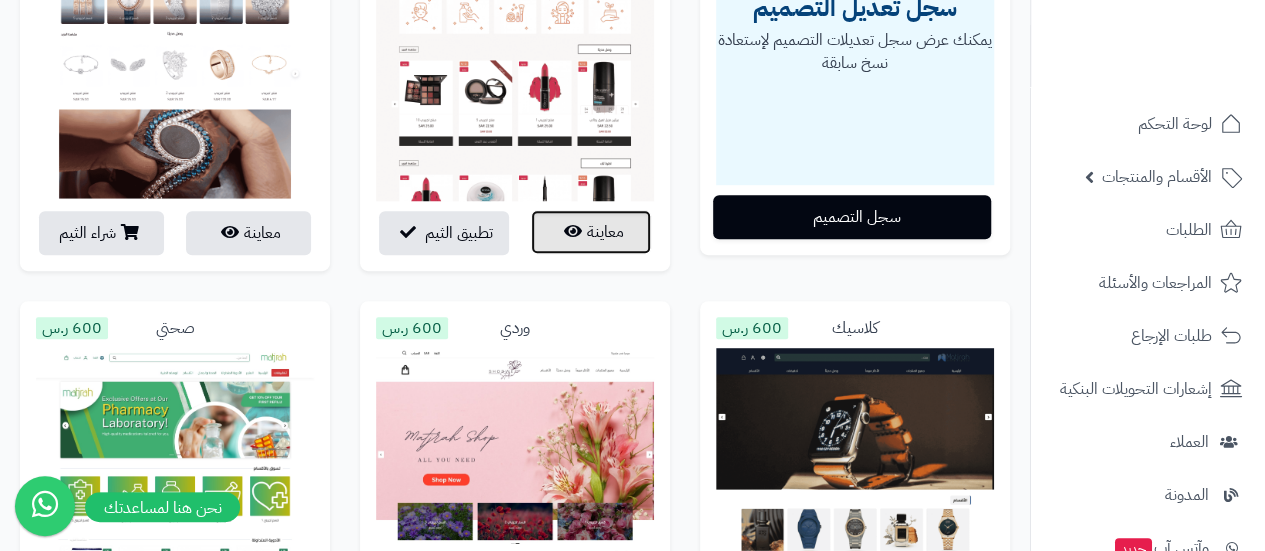 click on "معاينة" at bounding box center (591, 232) 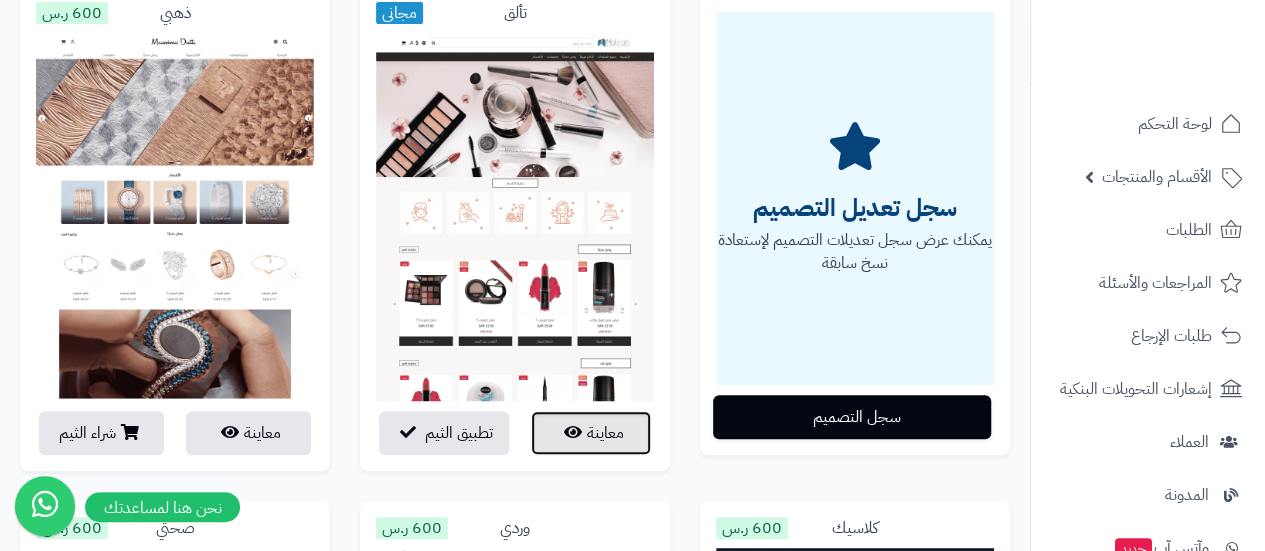 scroll, scrollTop: 500, scrollLeft: 0, axis: vertical 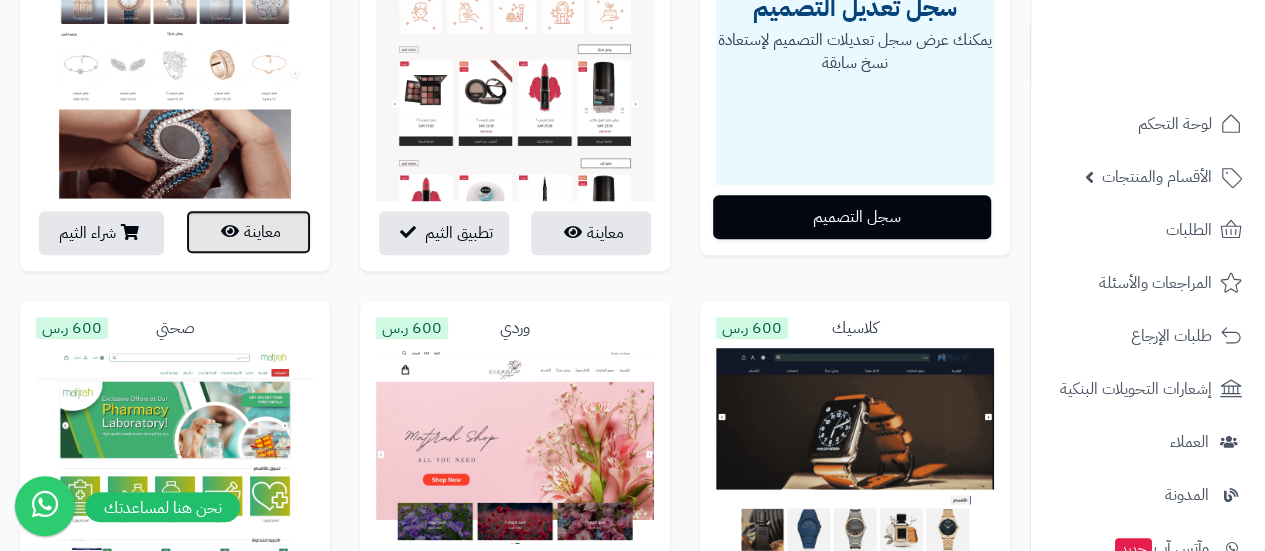 click on "معاينة" at bounding box center [248, 232] 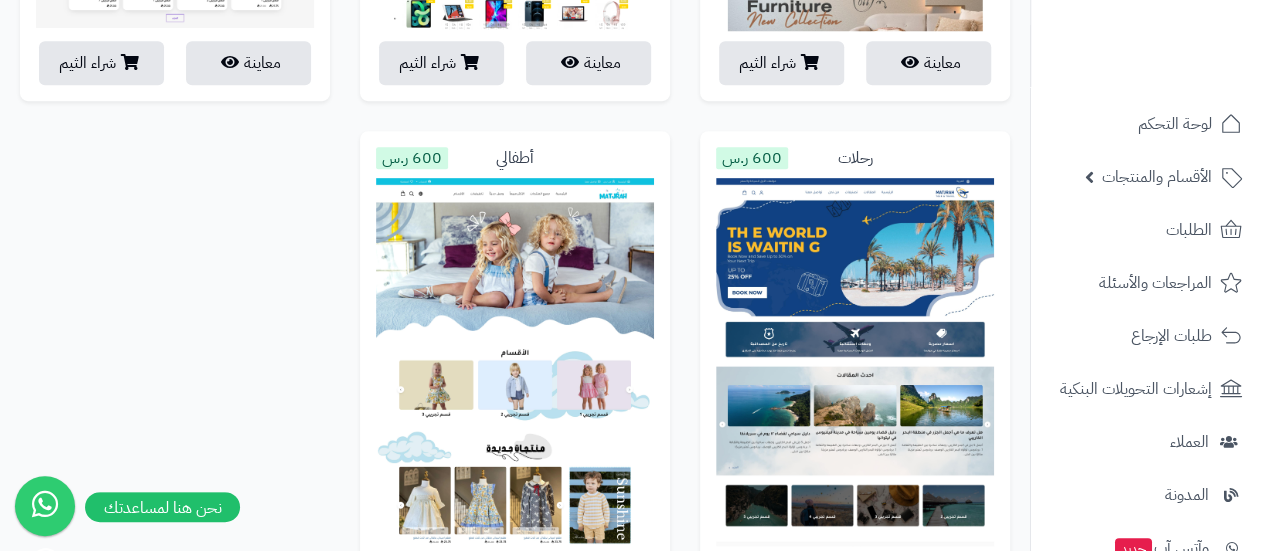 scroll, scrollTop: 4508, scrollLeft: 0, axis: vertical 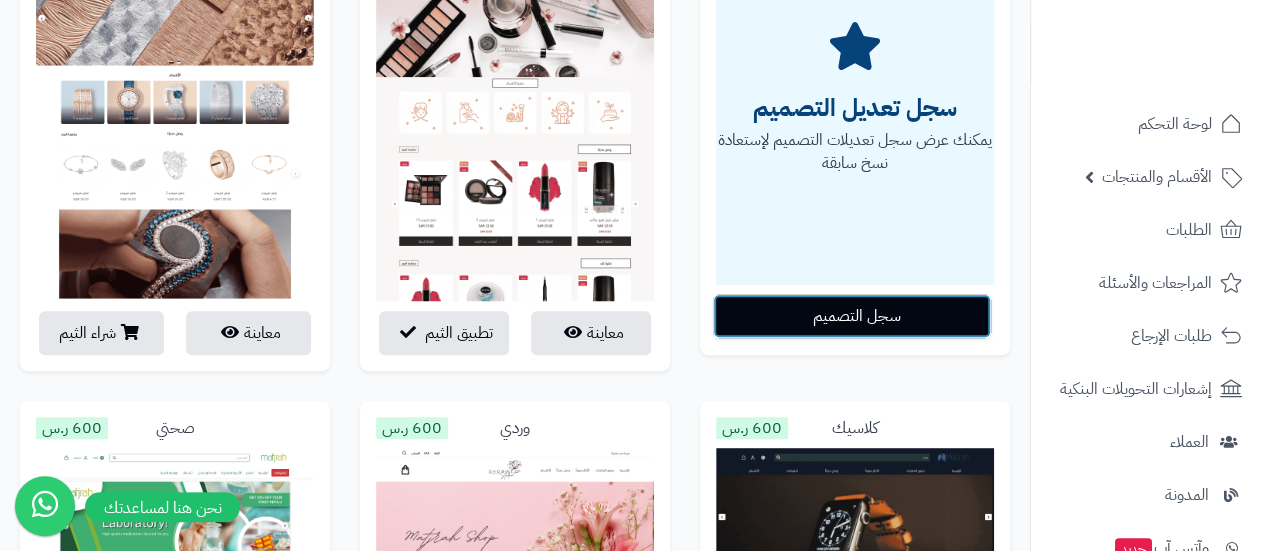 click on "سجل التصميم" at bounding box center (852, 316) 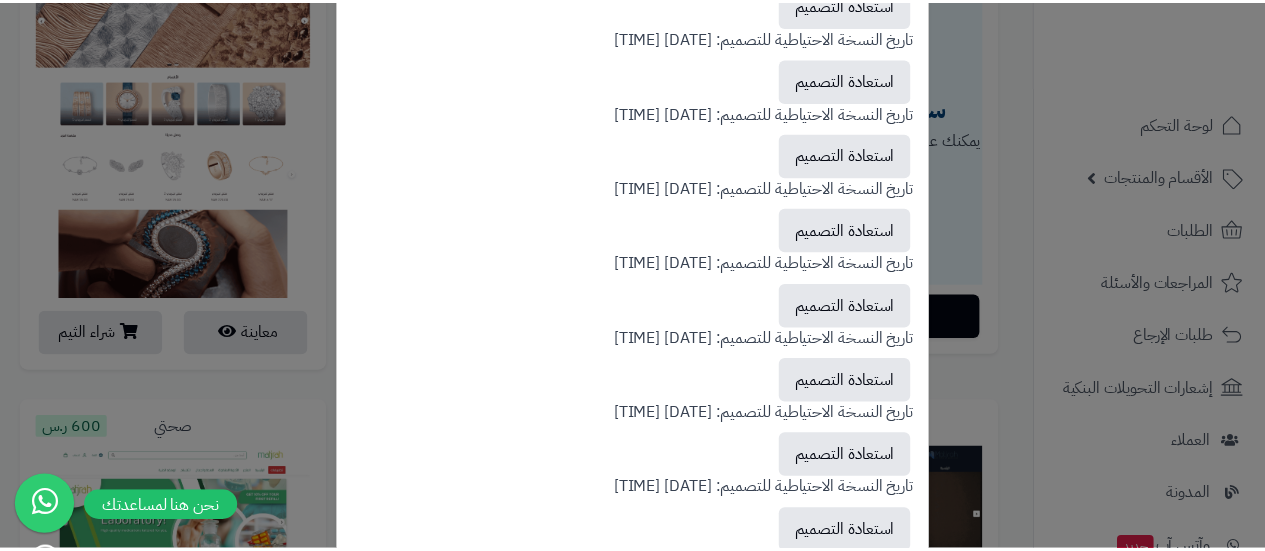 scroll, scrollTop: 0, scrollLeft: 0, axis: both 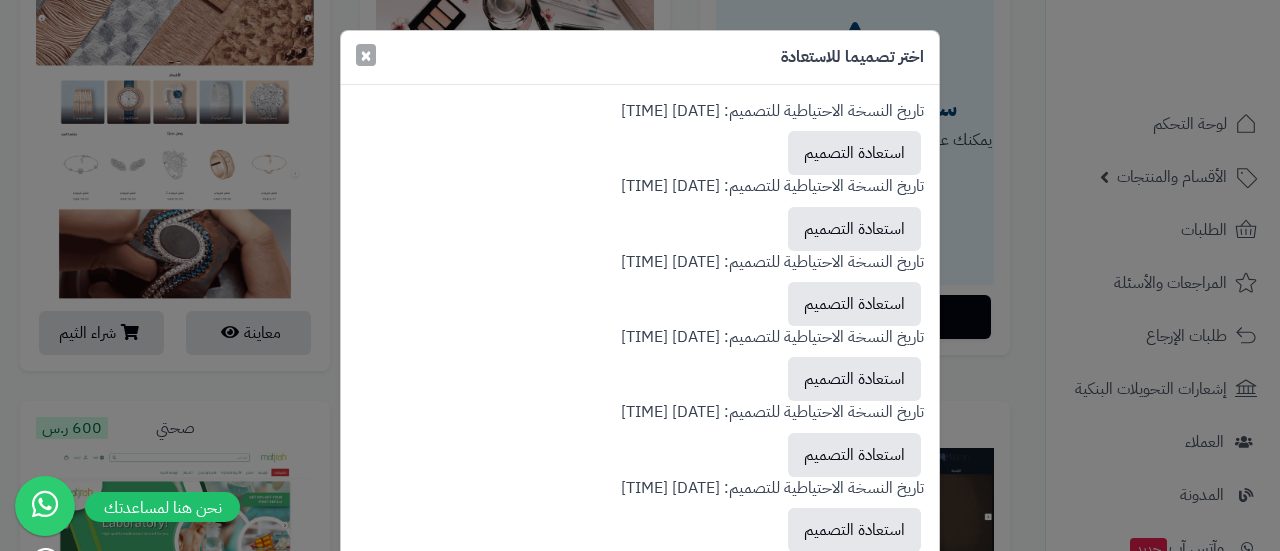 click on "×" at bounding box center [366, 55] 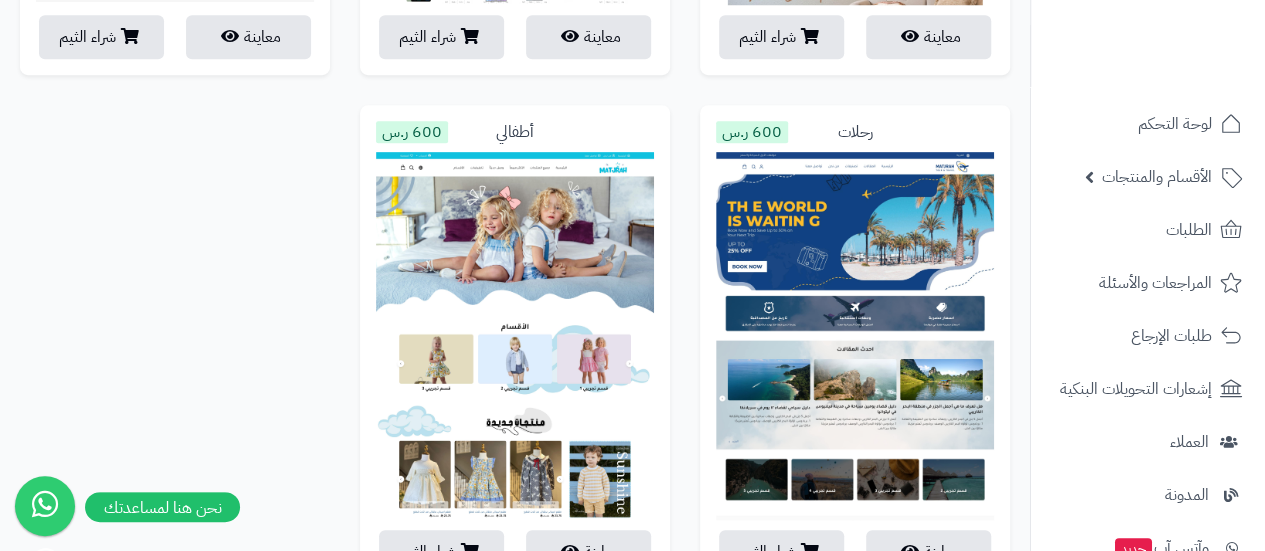 scroll, scrollTop: 4508, scrollLeft: 0, axis: vertical 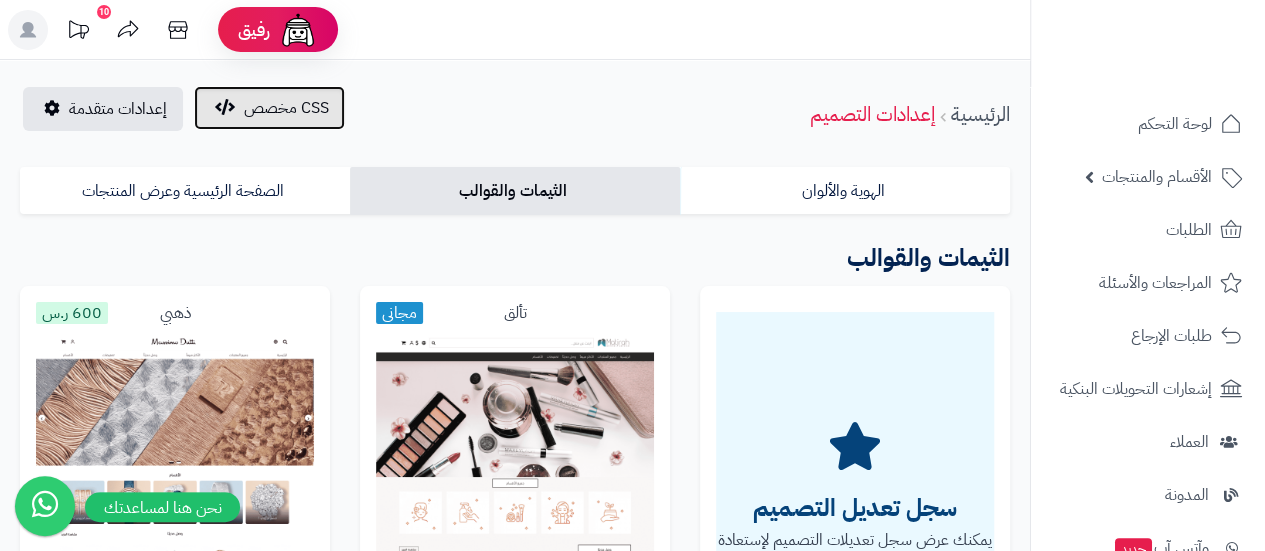click on "CSS مخصص" at bounding box center [286, 108] 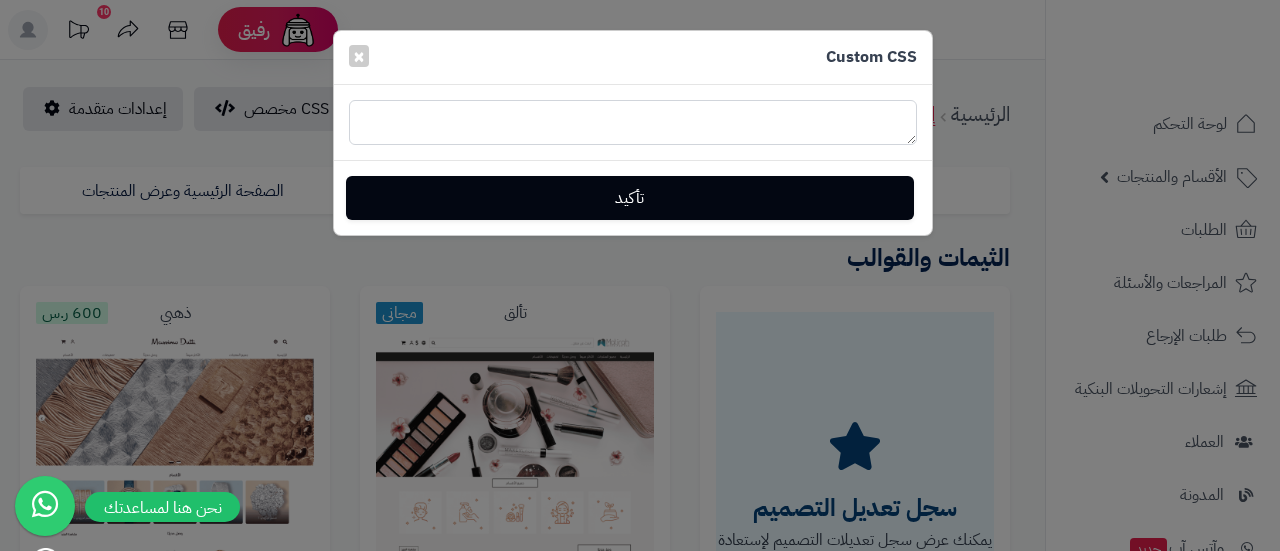 click at bounding box center (633, 122) 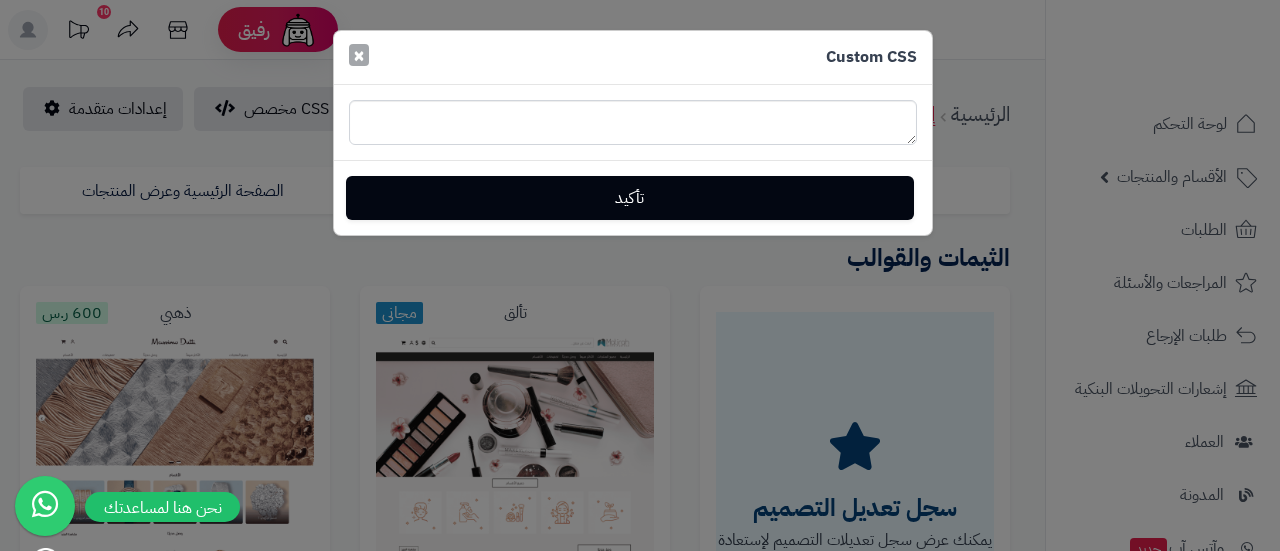 click on "×" at bounding box center [359, 55] 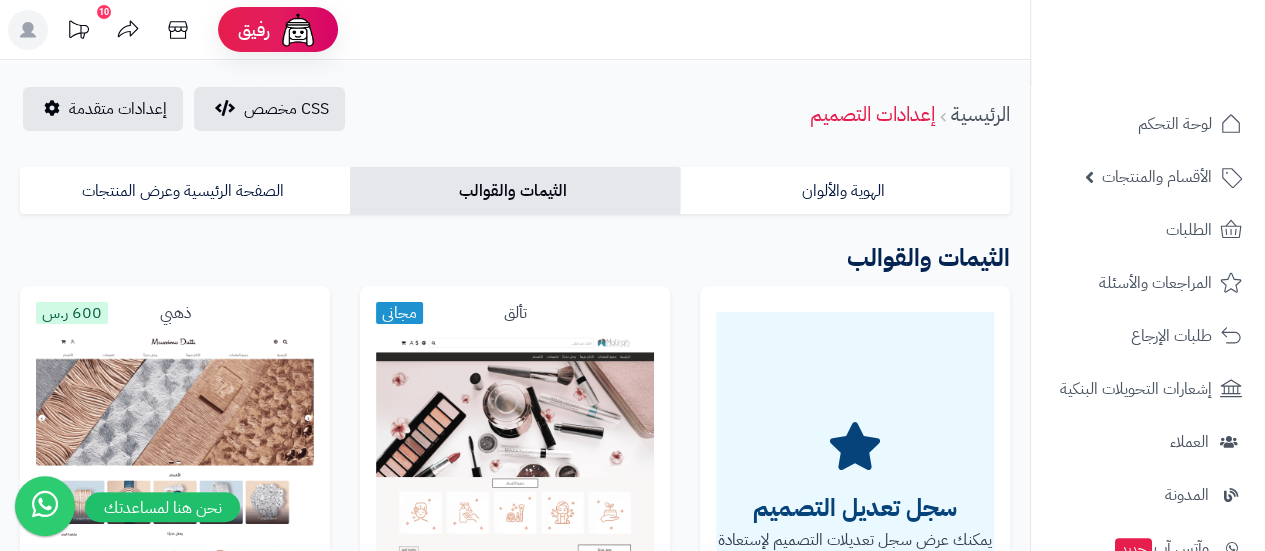 click at bounding box center [128, 32] 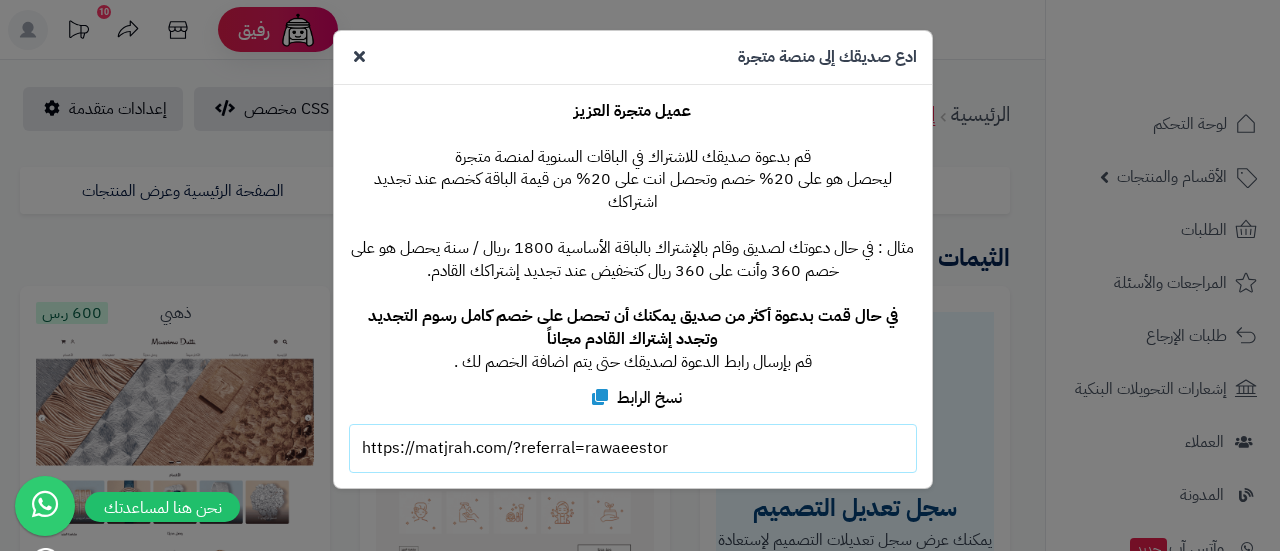 click at bounding box center [359, 56] 